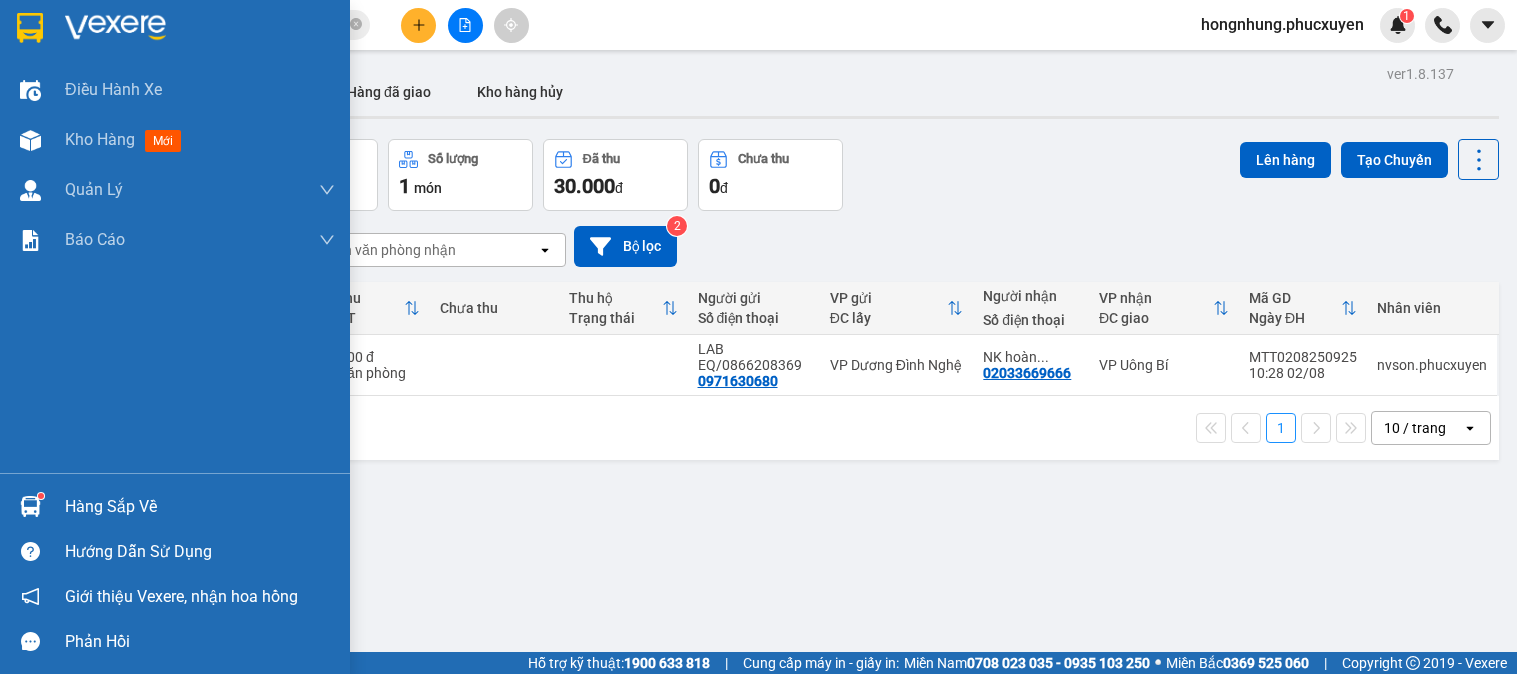 scroll, scrollTop: 0, scrollLeft: 0, axis: both 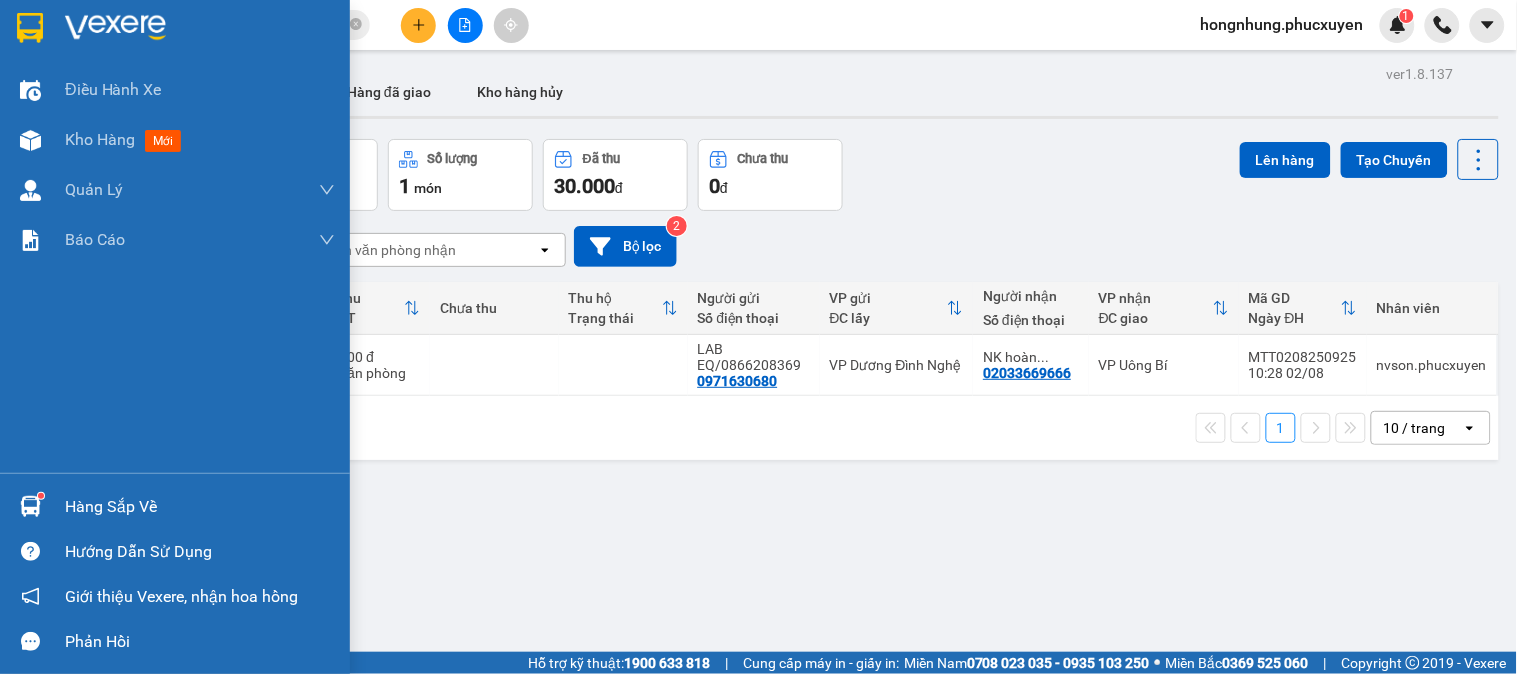 click at bounding box center [30, 506] 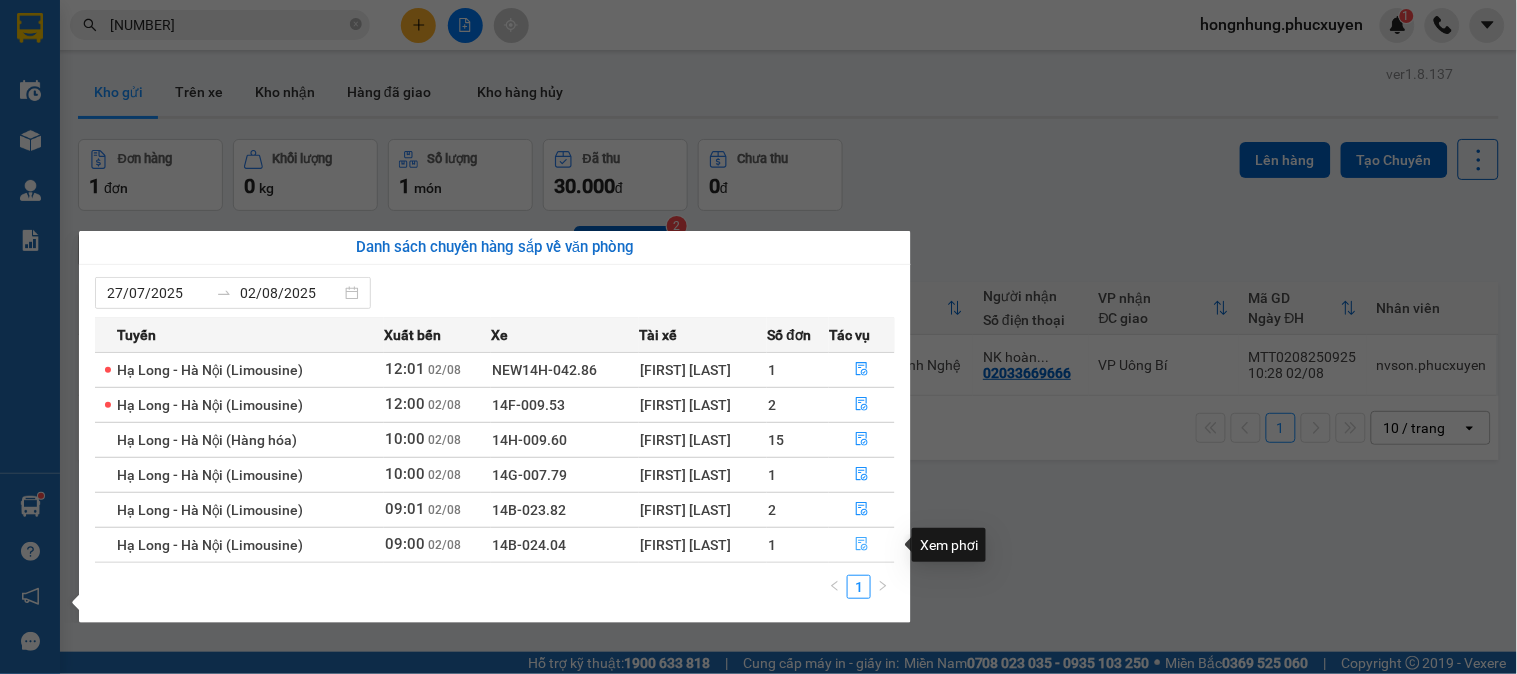 click at bounding box center (862, 545) 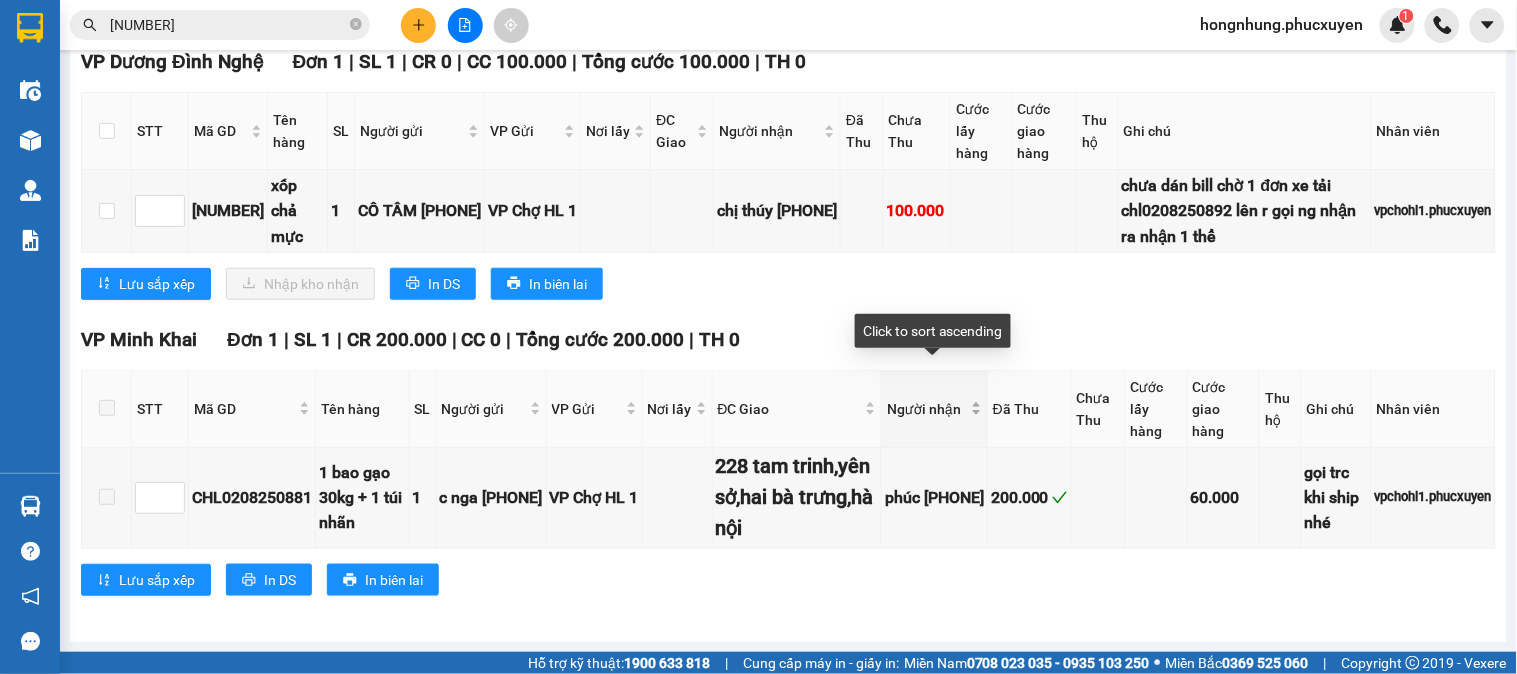 scroll, scrollTop: 318, scrollLeft: 0, axis: vertical 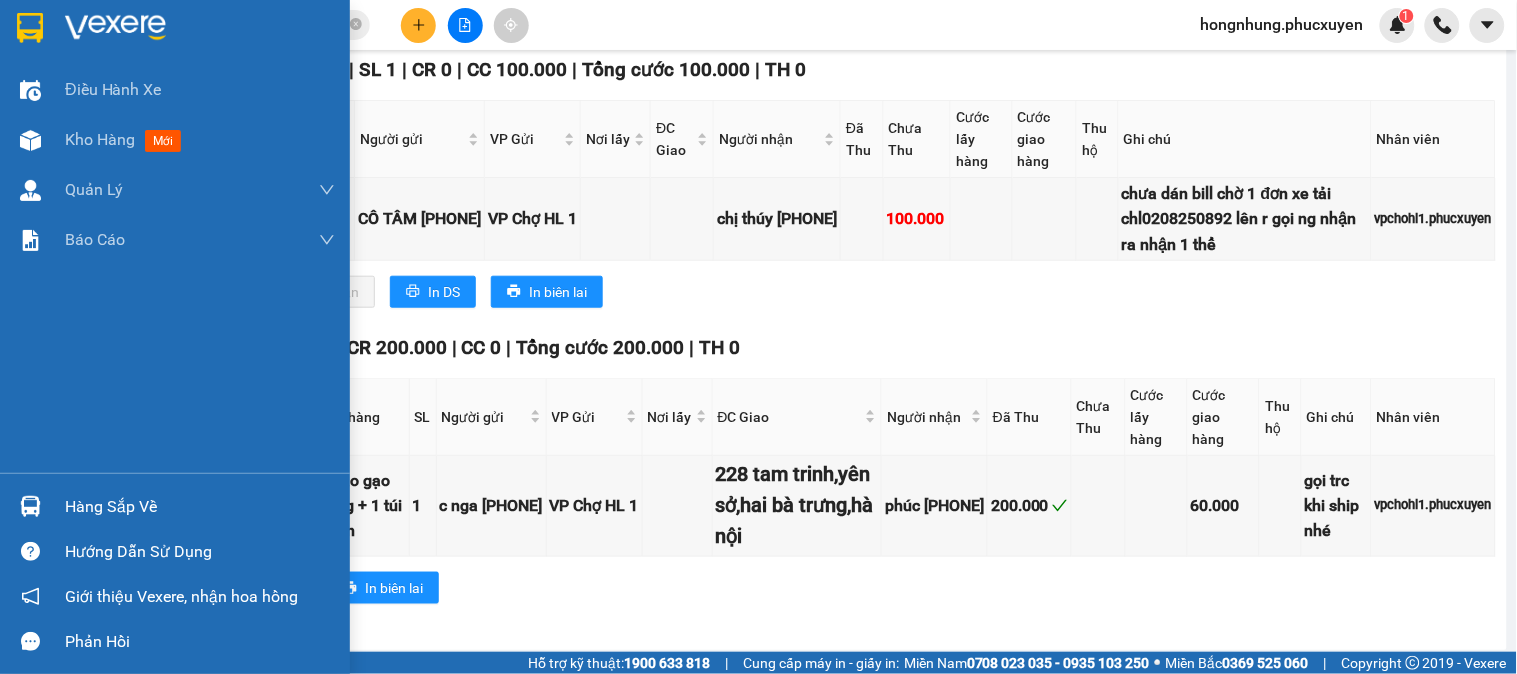 click at bounding box center (30, 506) 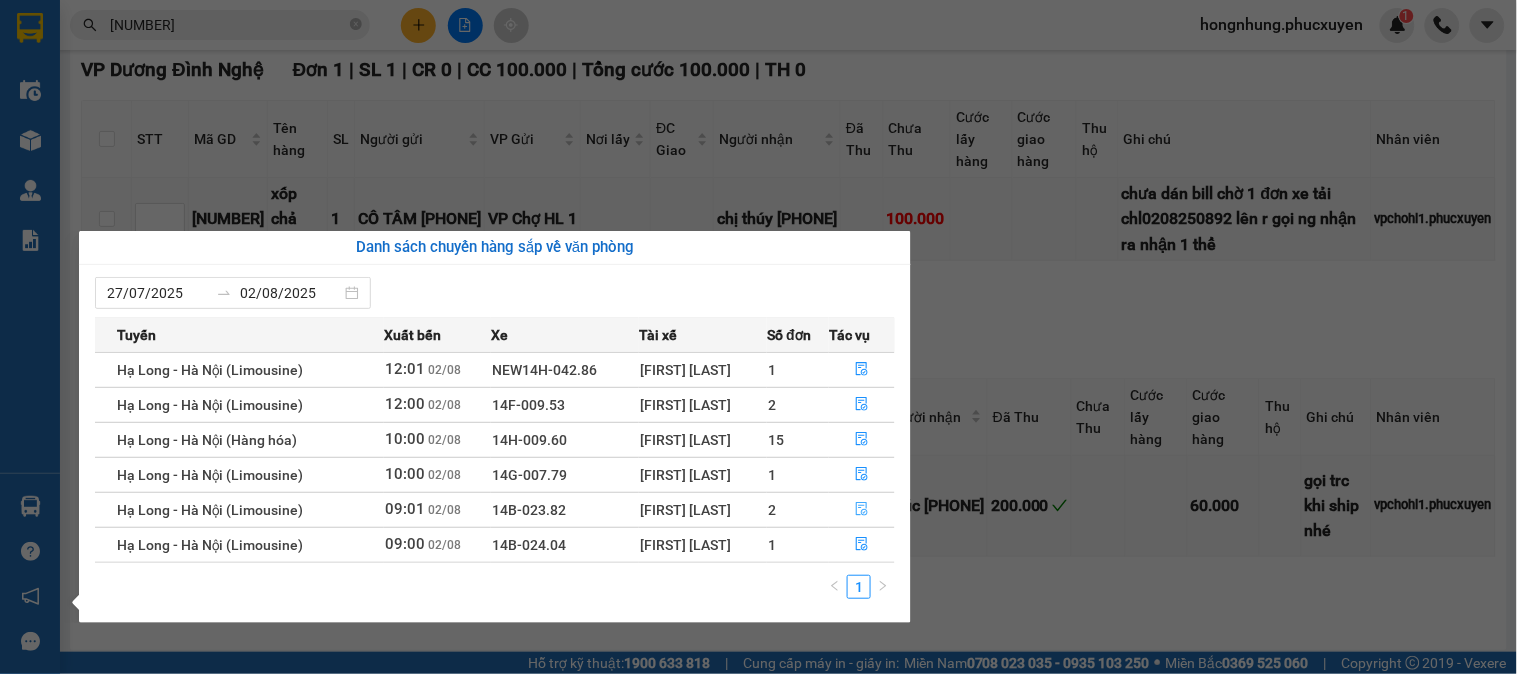 click at bounding box center [862, 510] 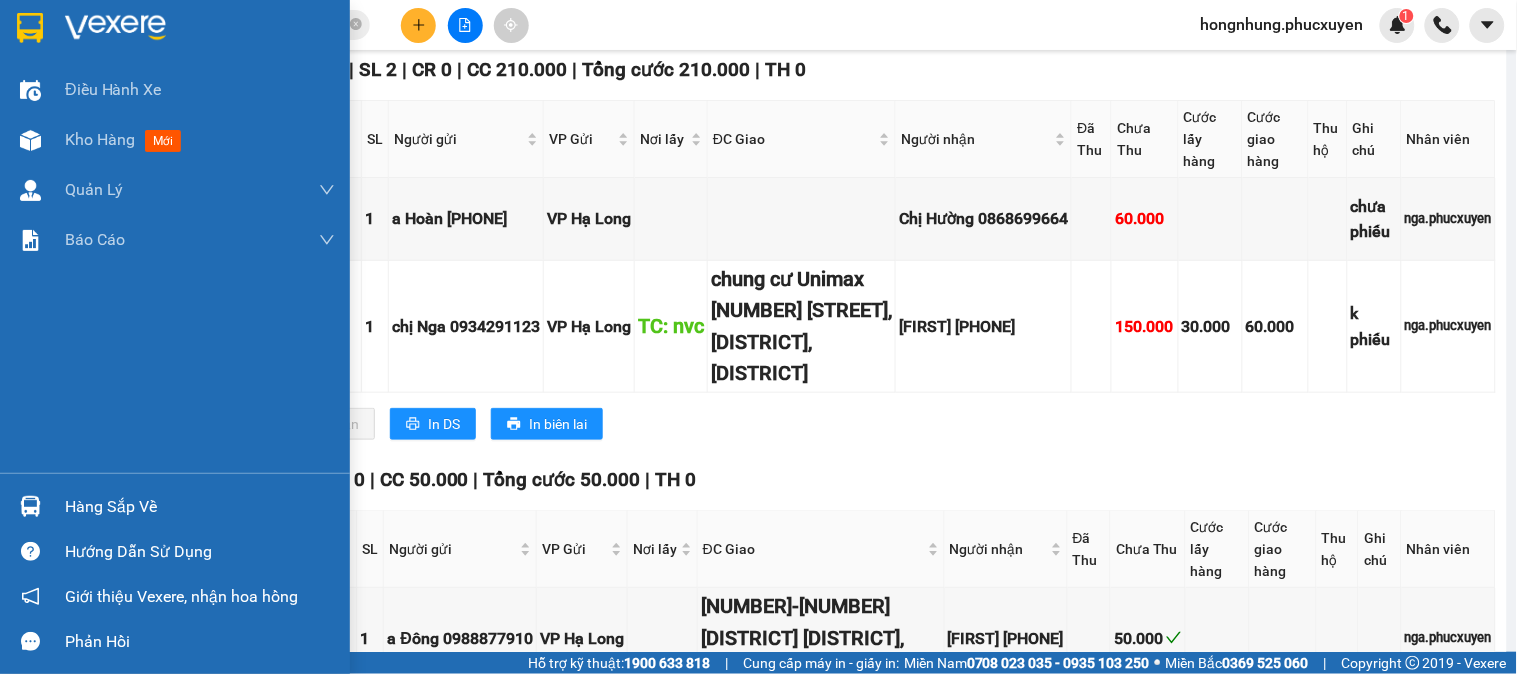 click at bounding box center (30, 506) 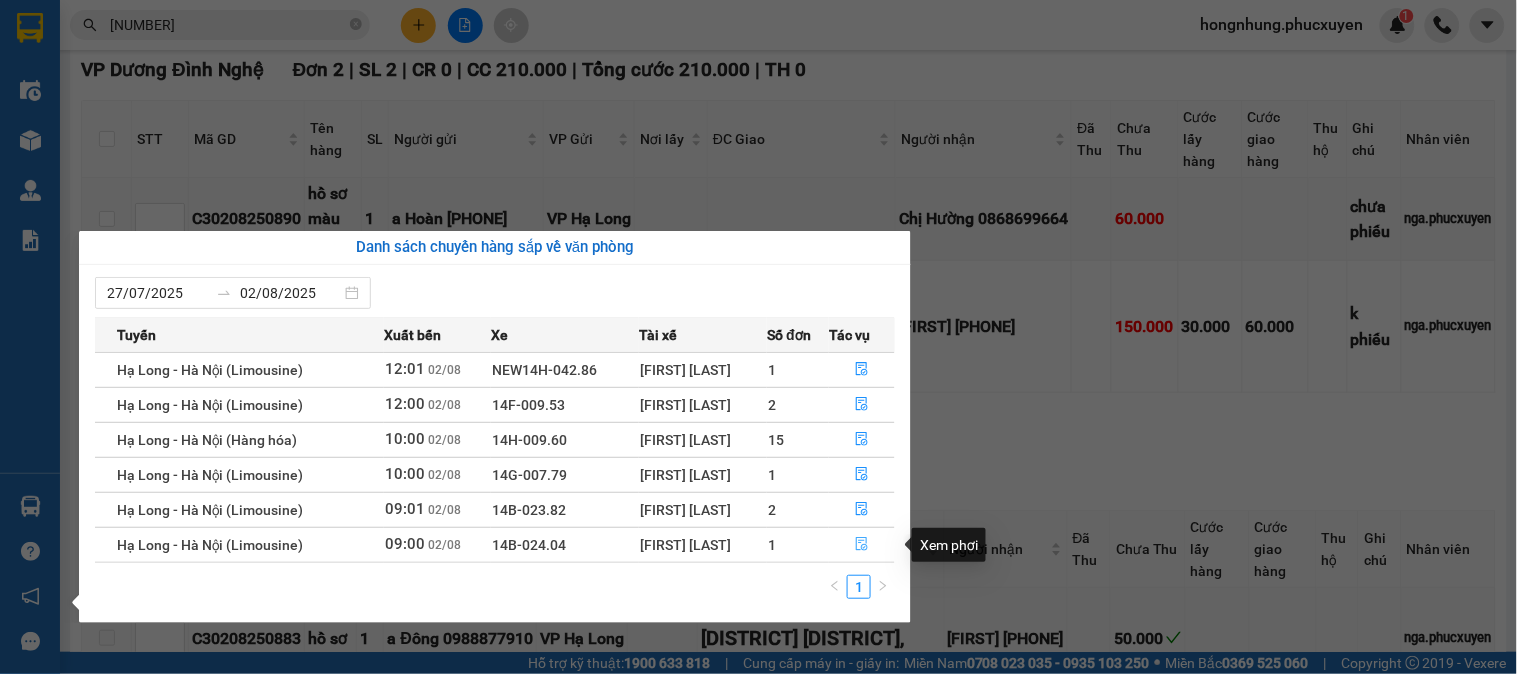 click 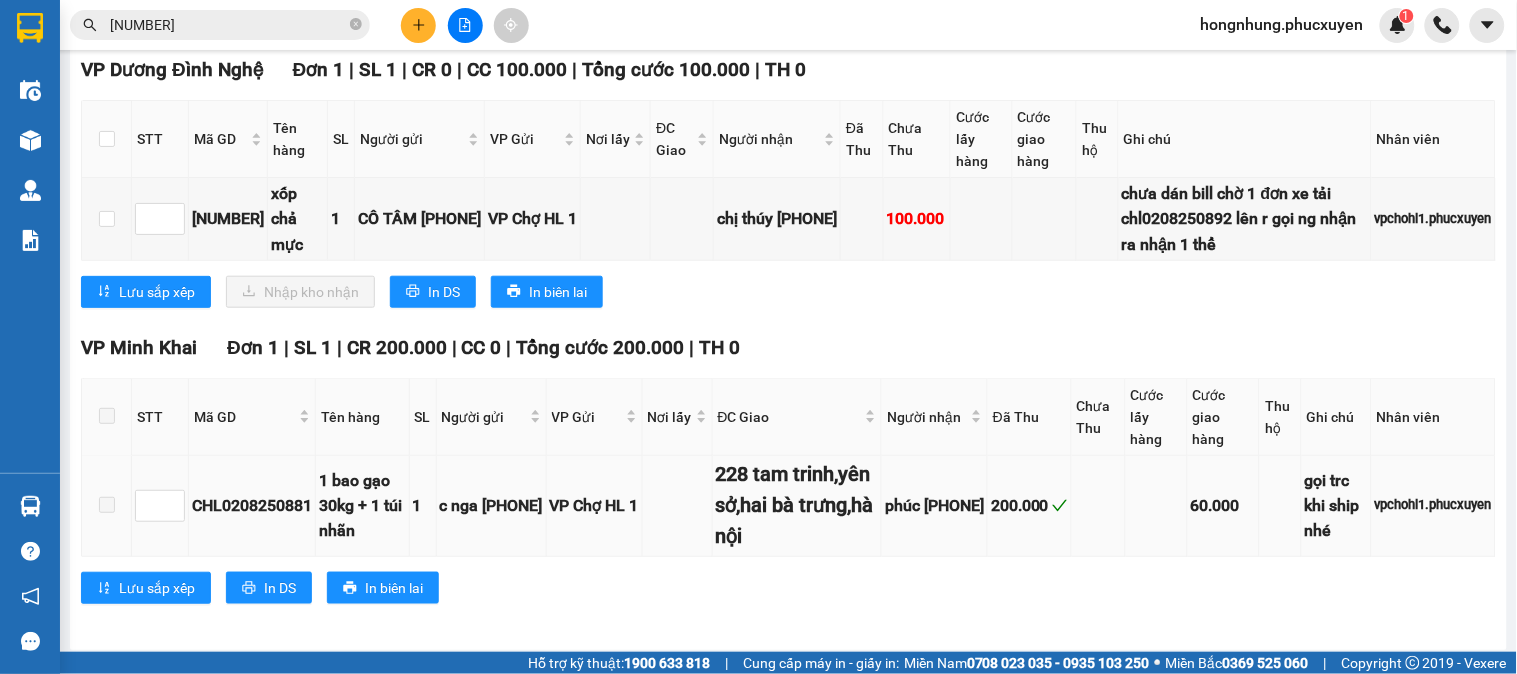 scroll, scrollTop: 207, scrollLeft: 0, axis: vertical 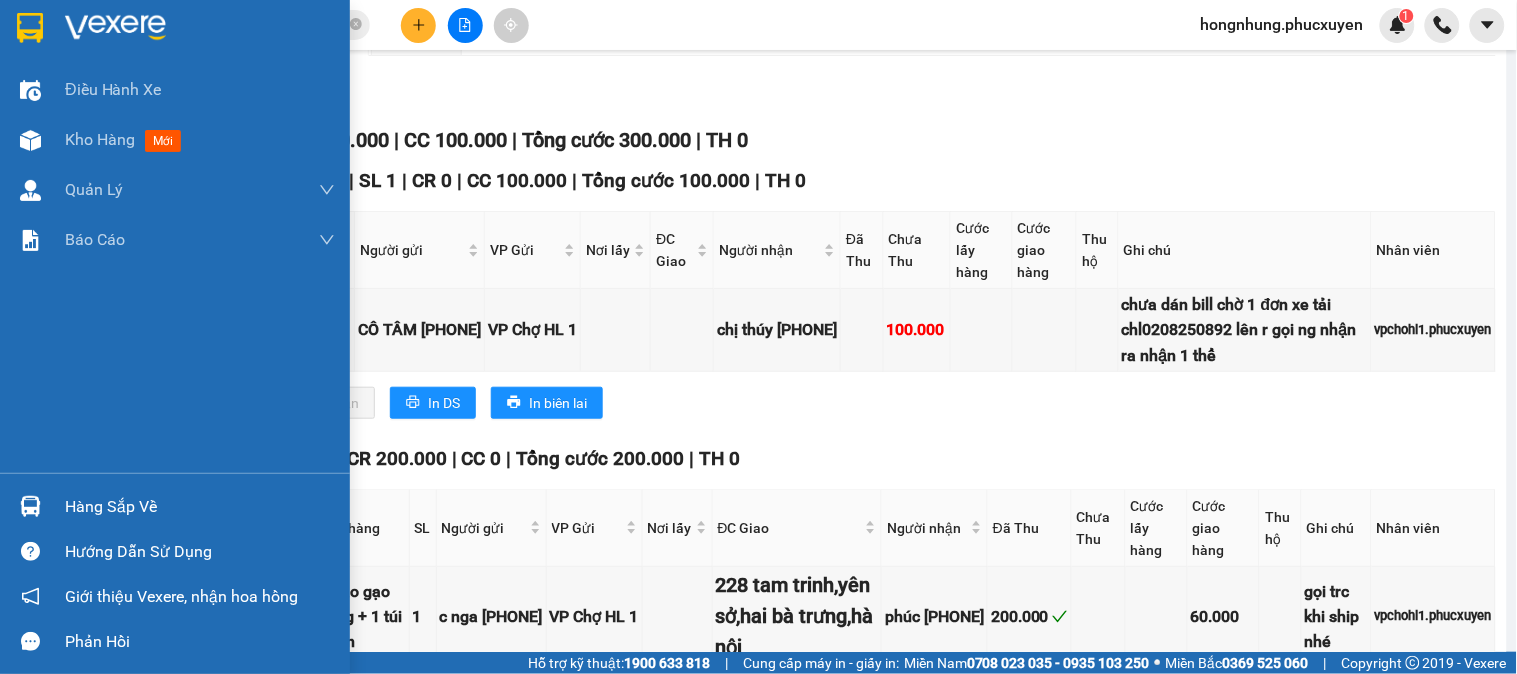 click on "Hàng sắp về" at bounding box center [175, 506] 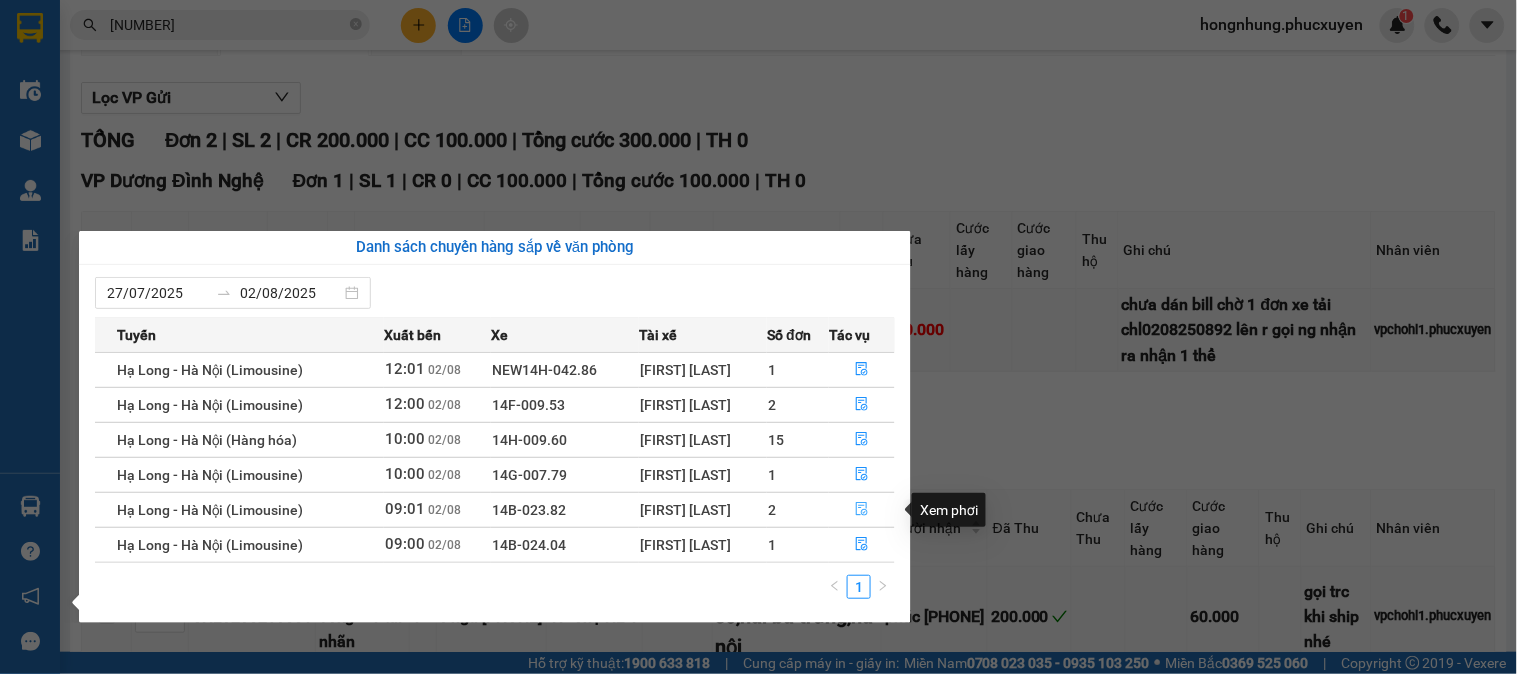 click 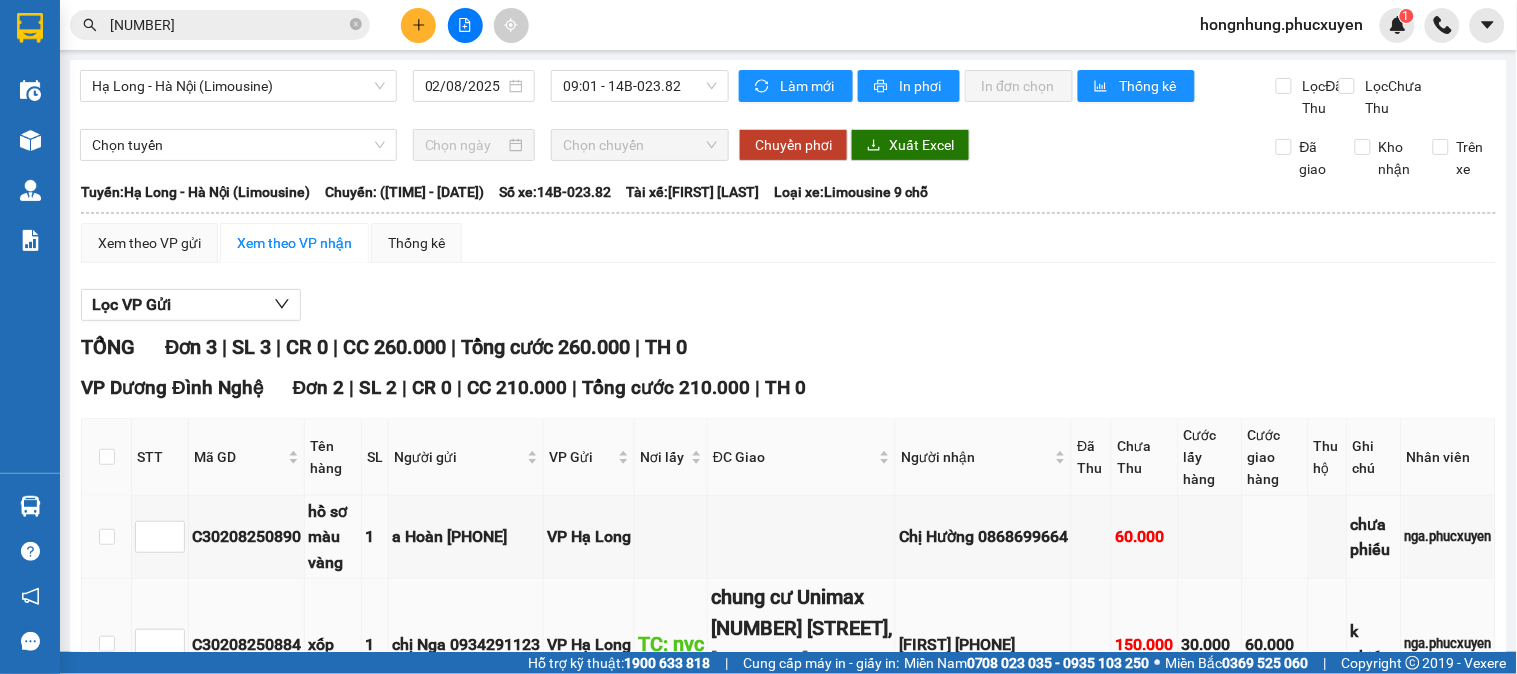 scroll, scrollTop: 444, scrollLeft: 0, axis: vertical 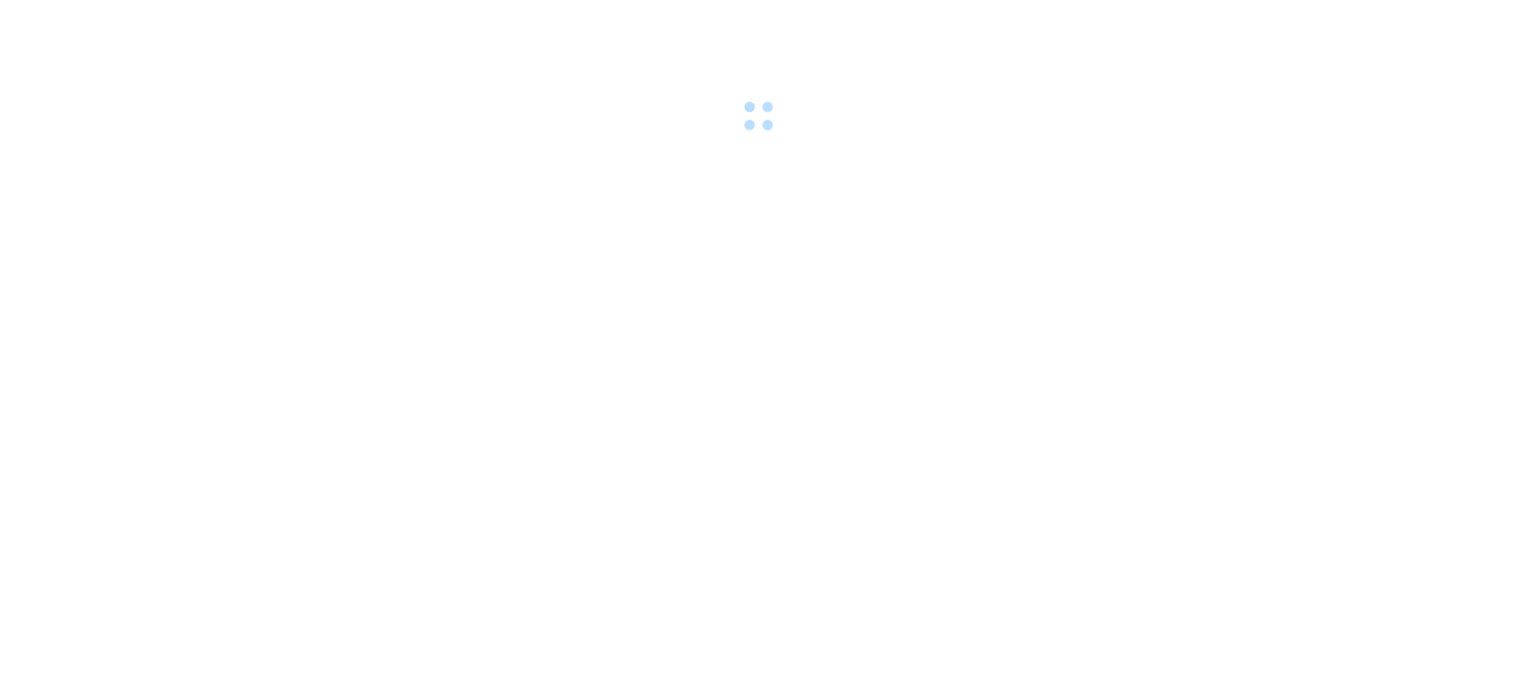 drag, startPoint x: 268, startPoint y: 584, endPoint x: 268, endPoint y: 564, distance: 20 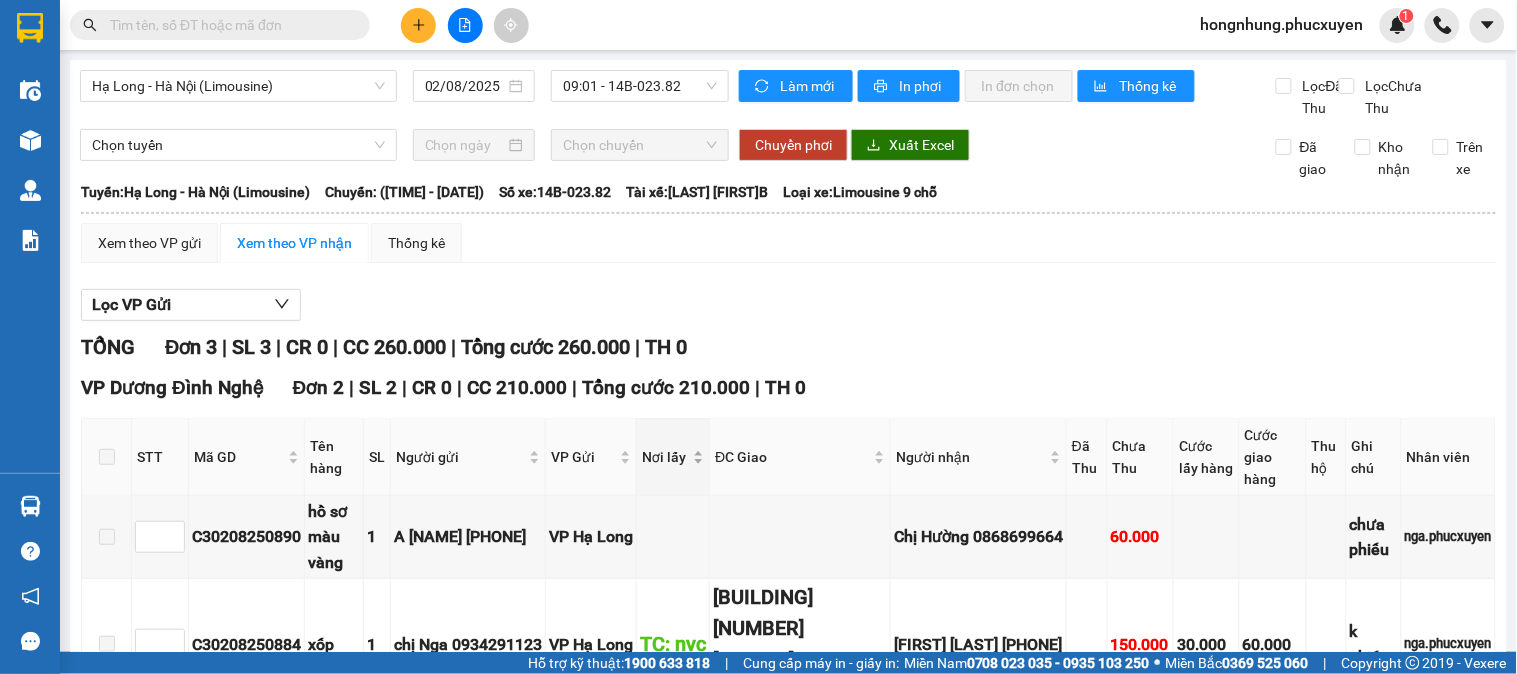 scroll, scrollTop: 222, scrollLeft: 0, axis: vertical 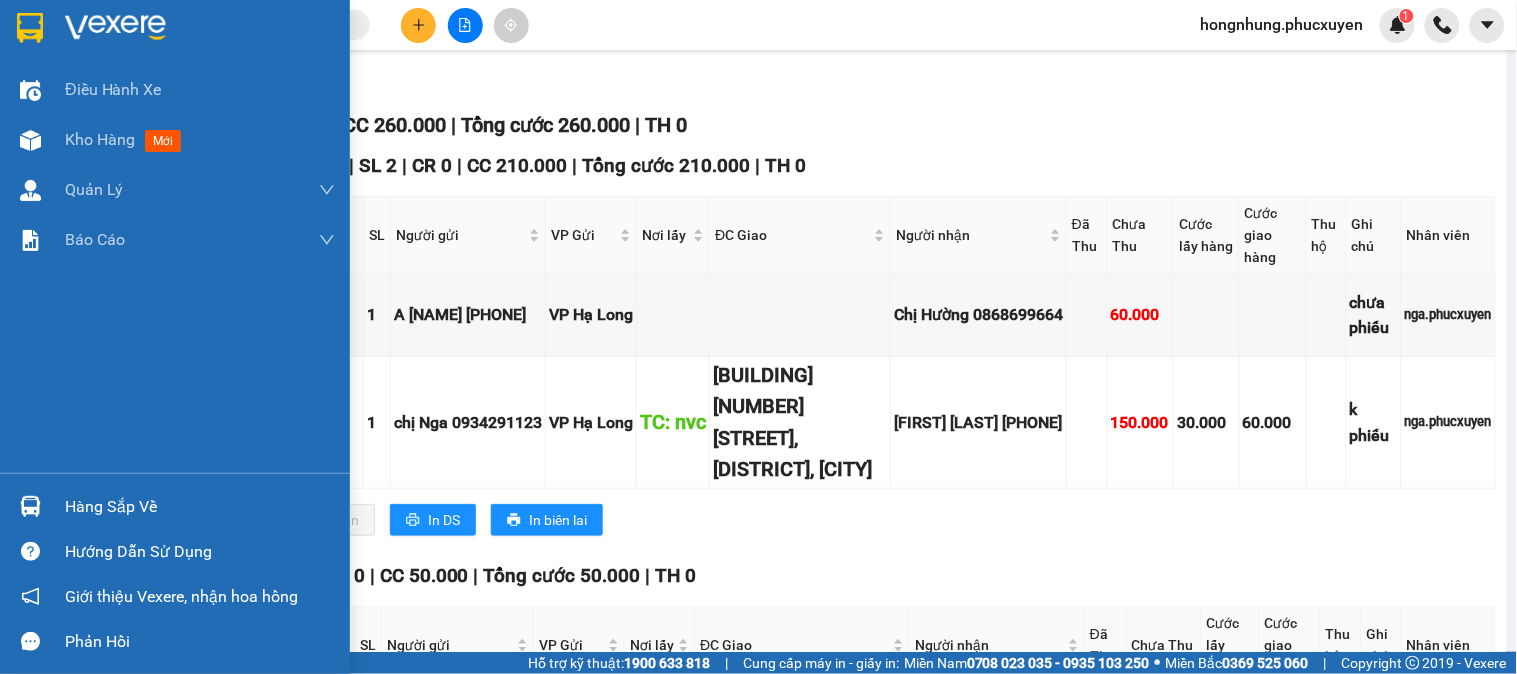 drag, startPoint x: 42, startPoint y: 134, endPoint x: 261, endPoint y: 510, distance: 435.12872 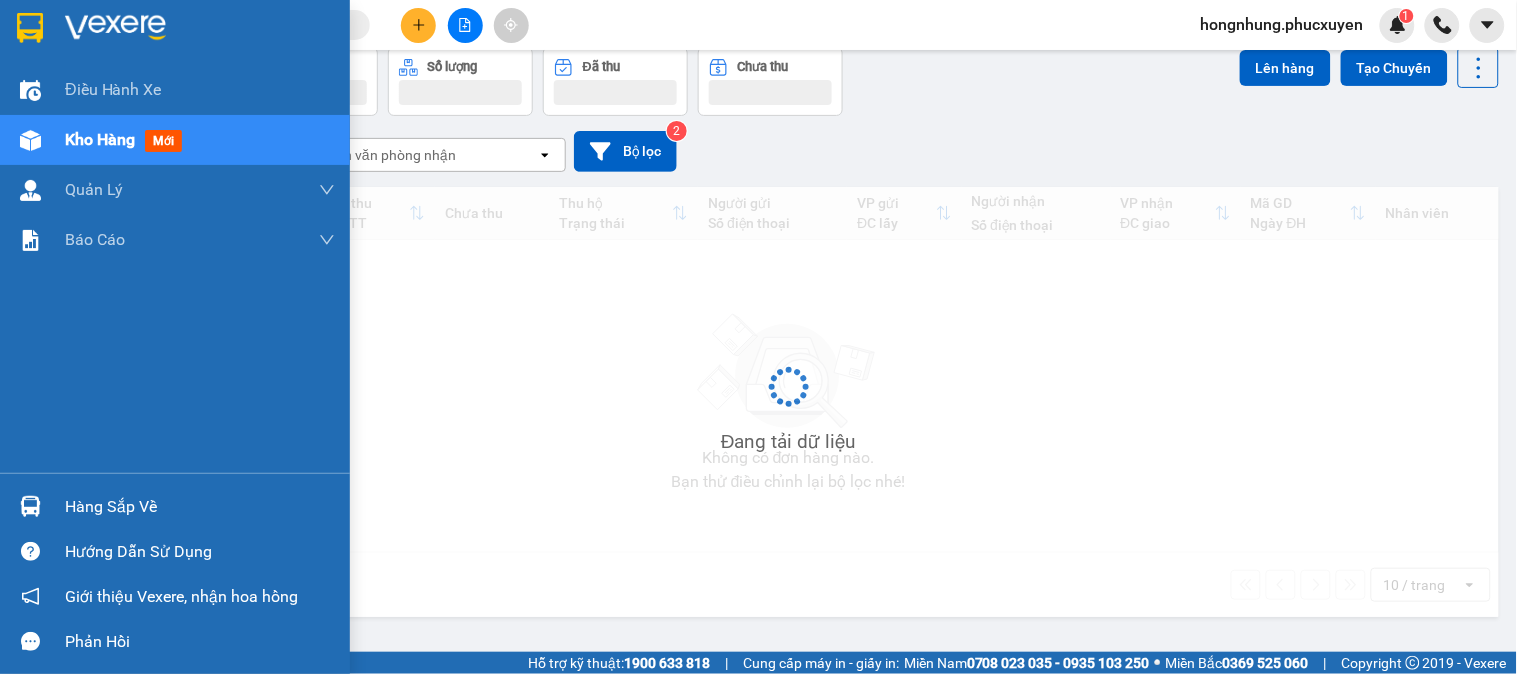 scroll, scrollTop: 0, scrollLeft: 0, axis: both 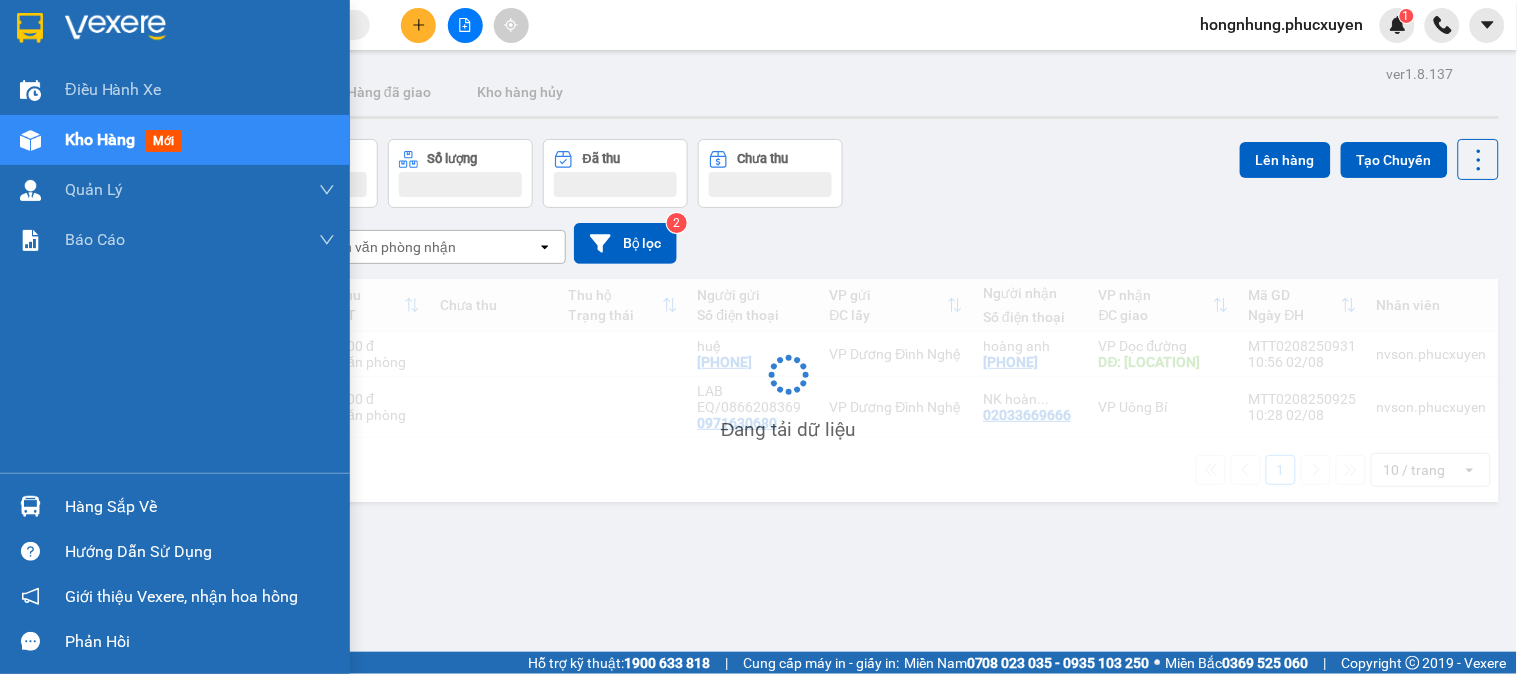 click on "Hàng sắp về" at bounding box center [200, 507] 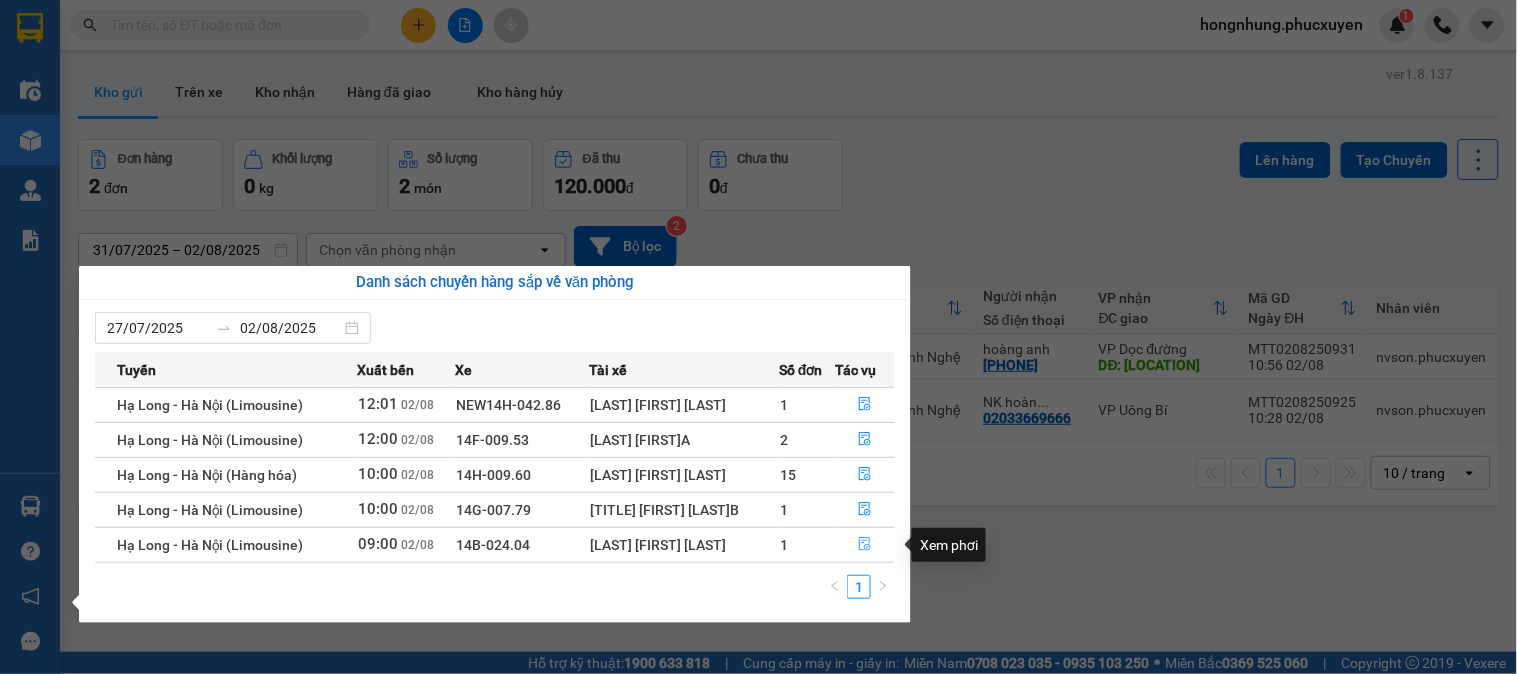 click 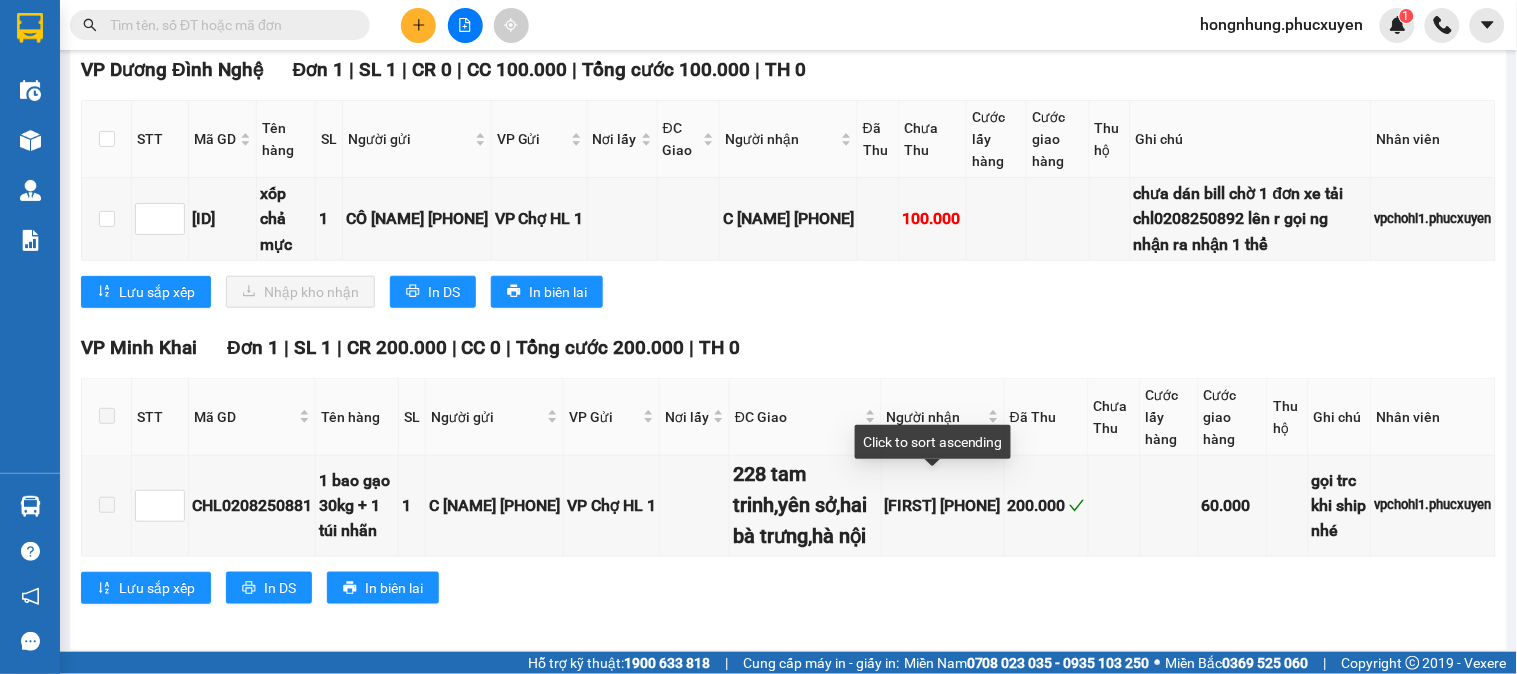 scroll, scrollTop: 207, scrollLeft: 0, axis: vertical 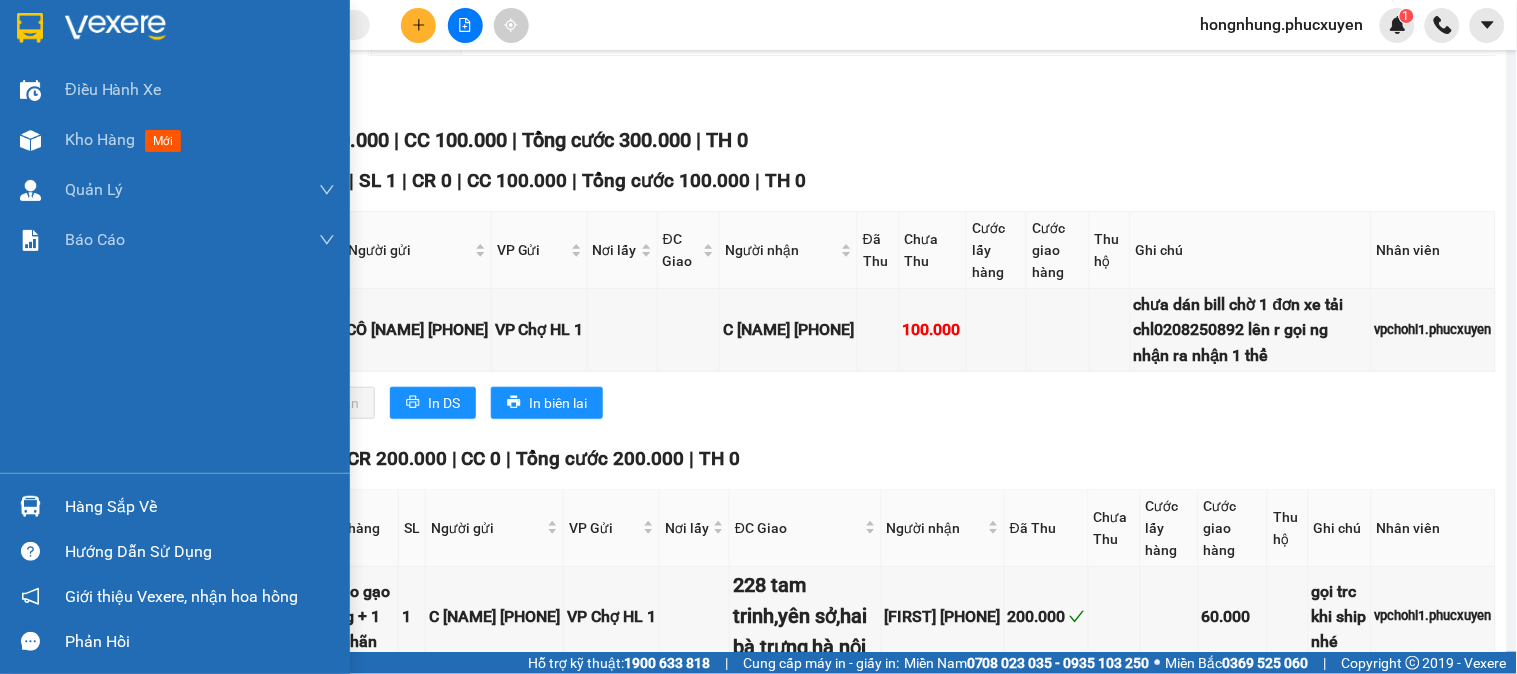 click at bounding box center (30, 506) 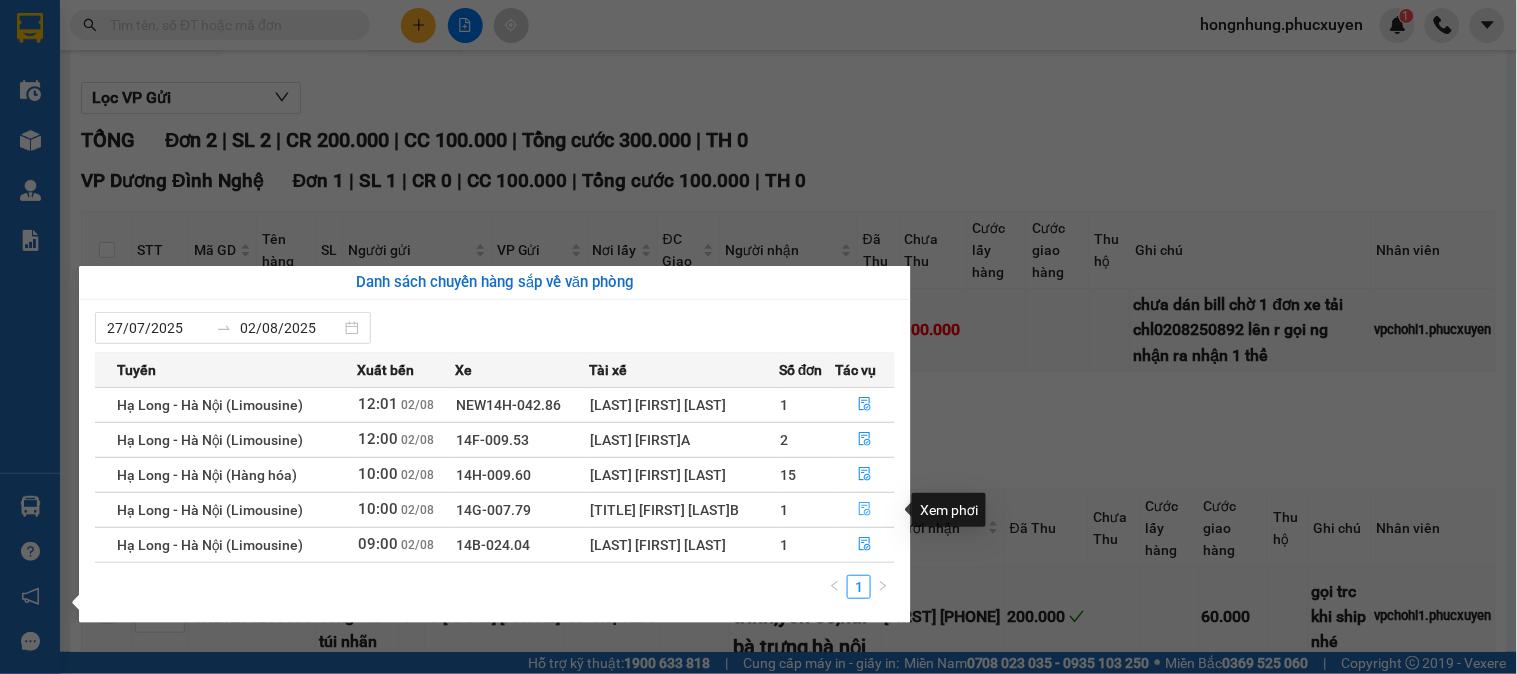 click 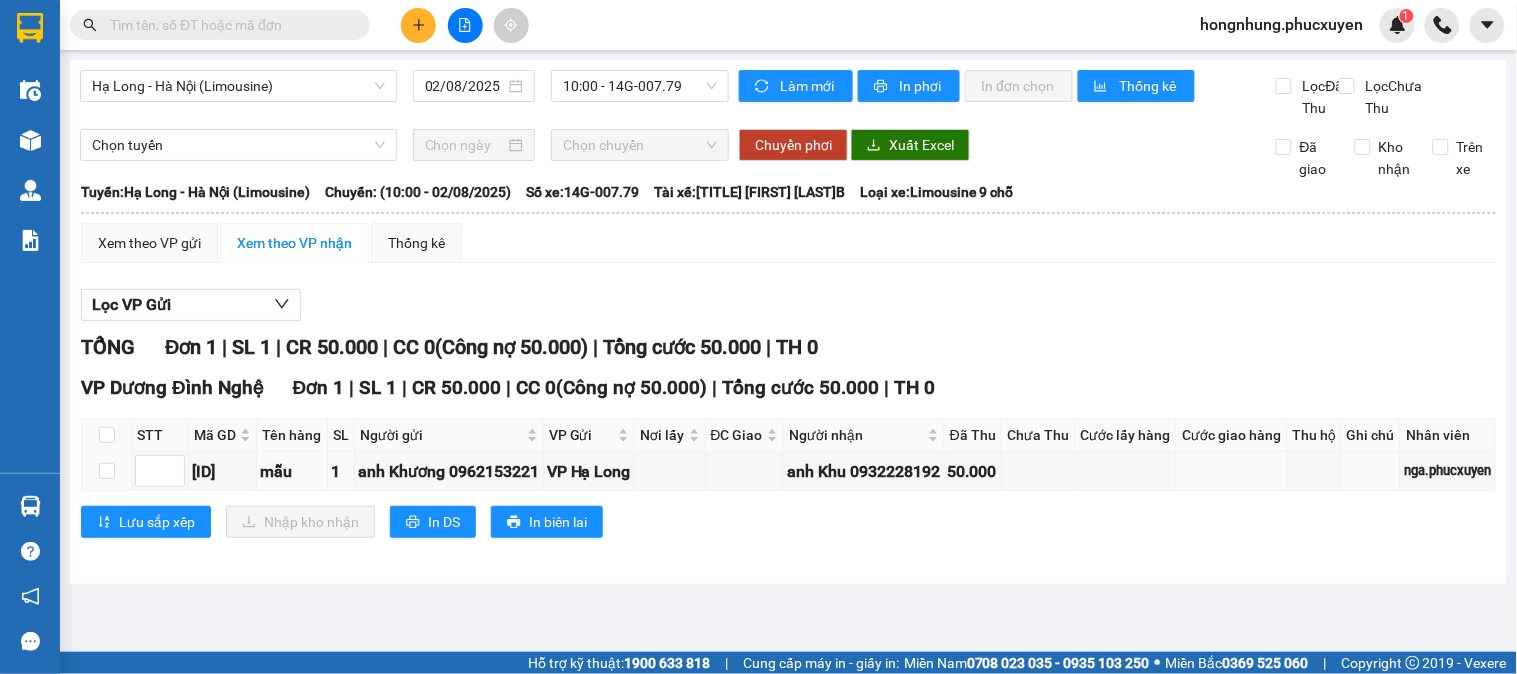 scroll, scrollTop: 0, scrollLeft: 0, axis: both 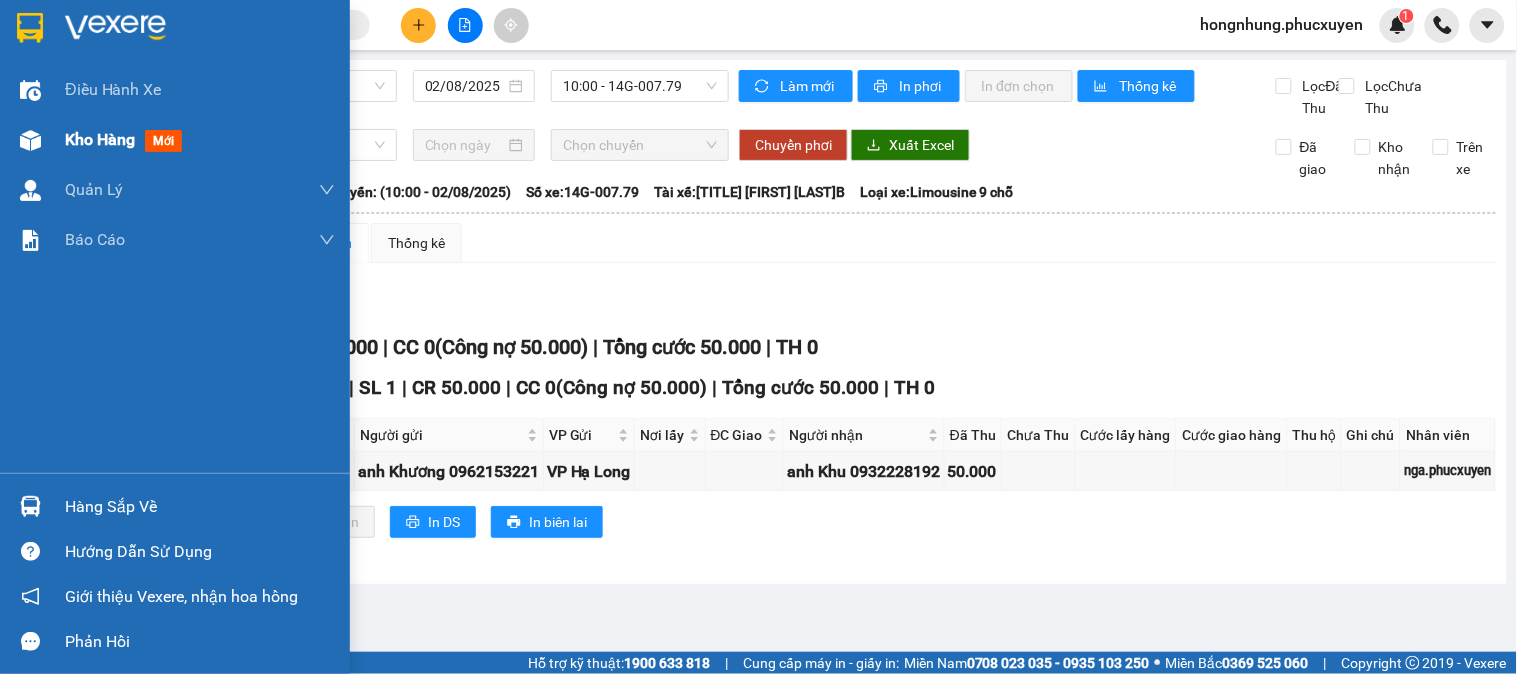 click on "Kho hàng" at bounding box center [100, 139] 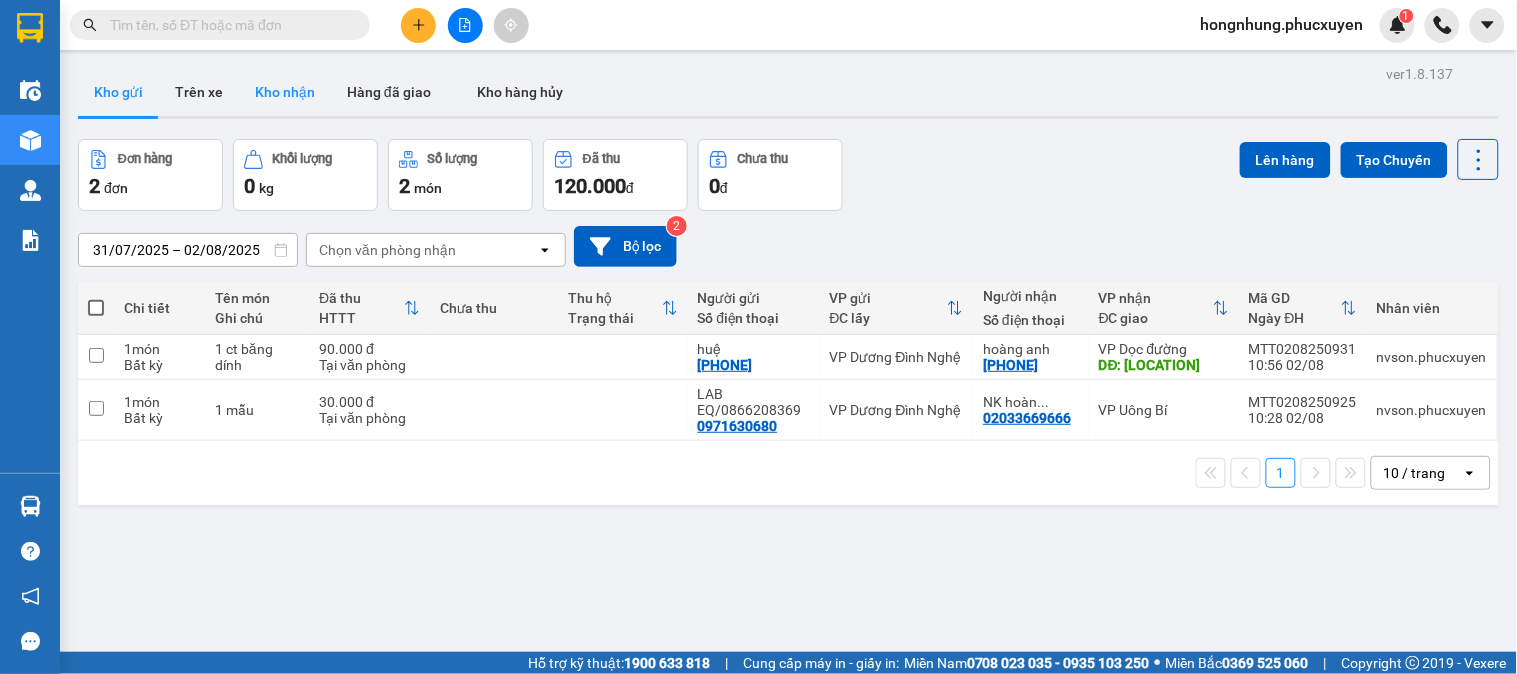 click on "Kho nhận" at bounding box center [285, 92] 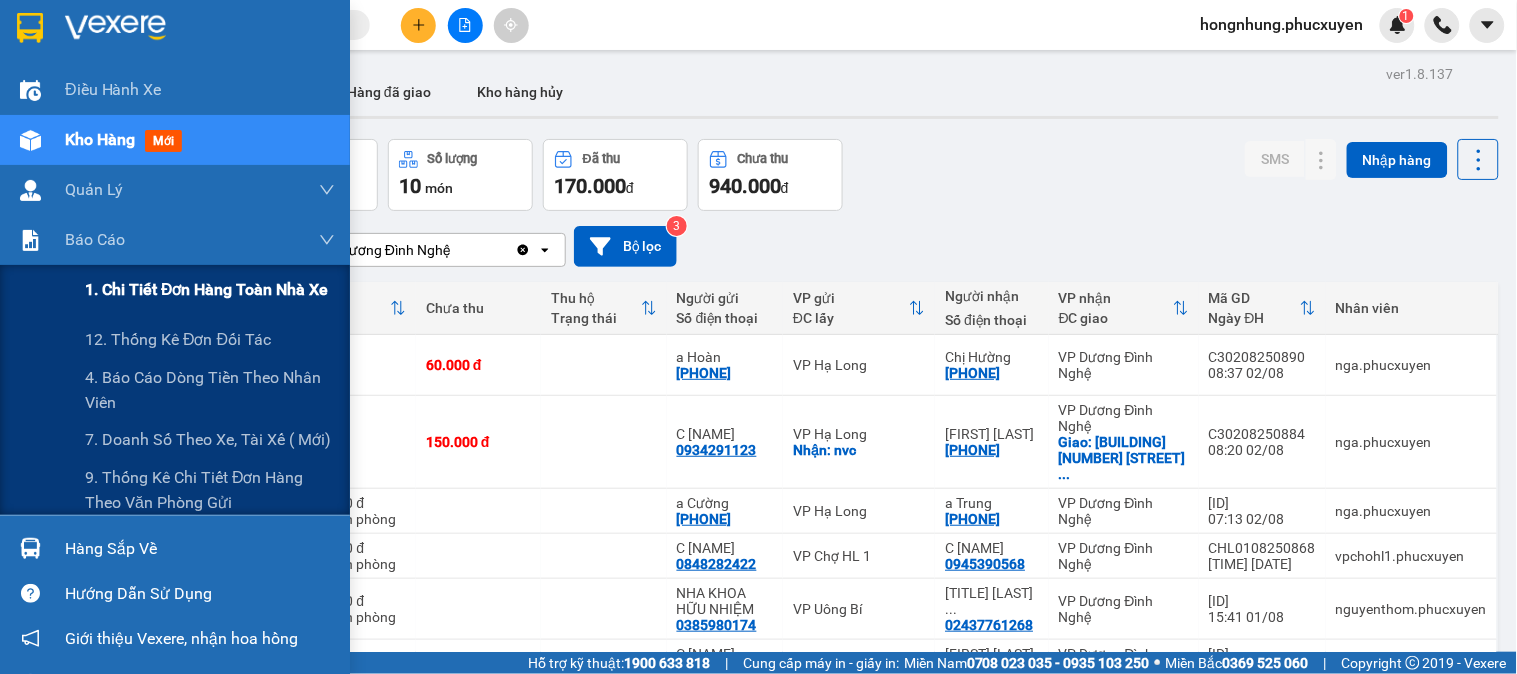 click on "1. Chi tiết đơn hàng toàn nhà xe" at bounding box center [207, 289] 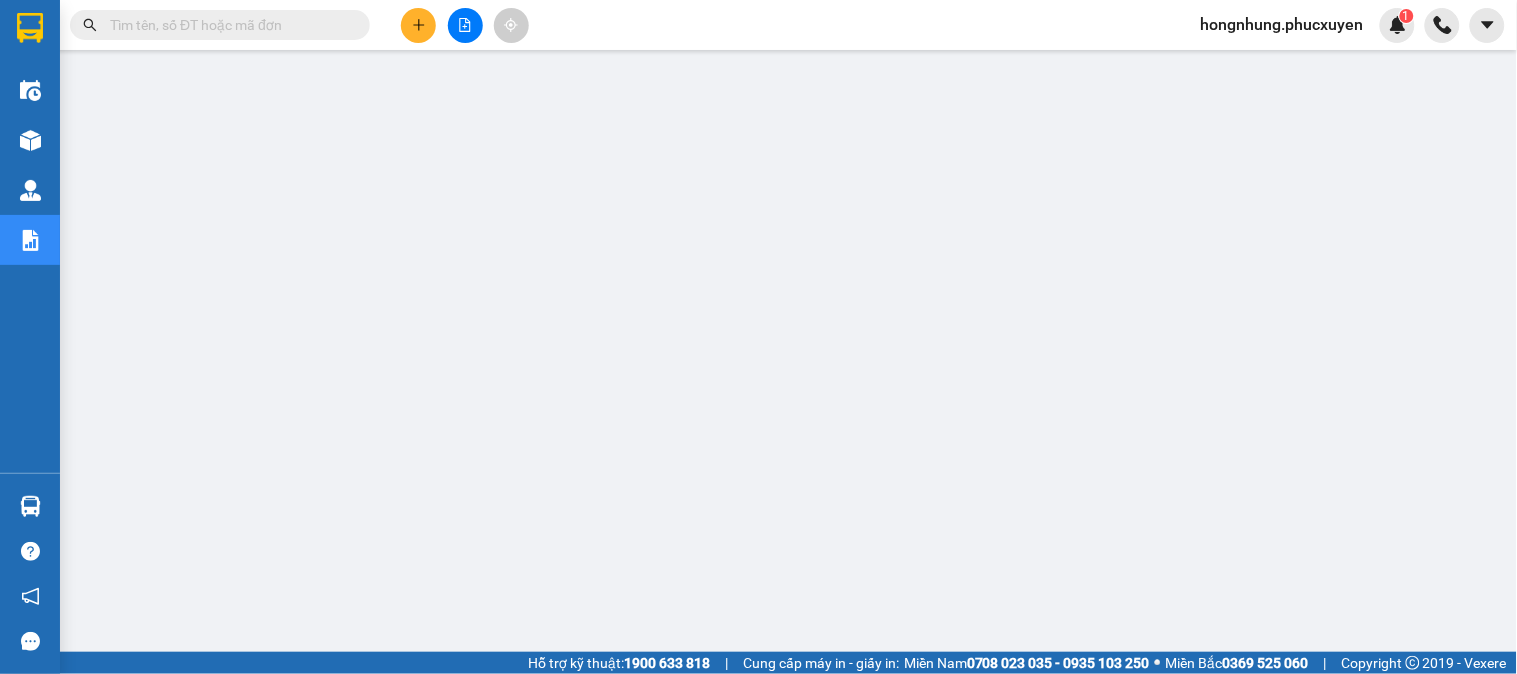 scroll, scrollTop: 114, scrollLeft: 0, axis: vertical 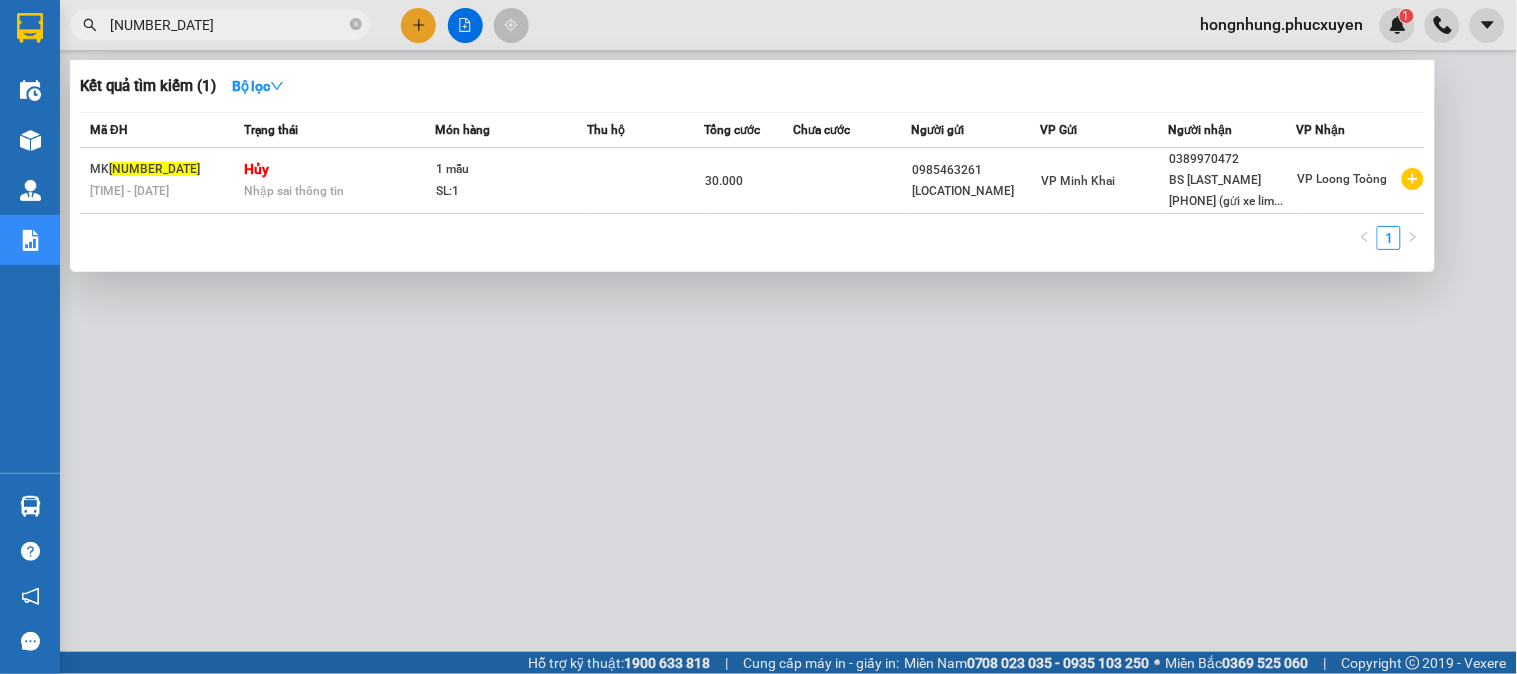 type on "[NUMBER_DATE]" 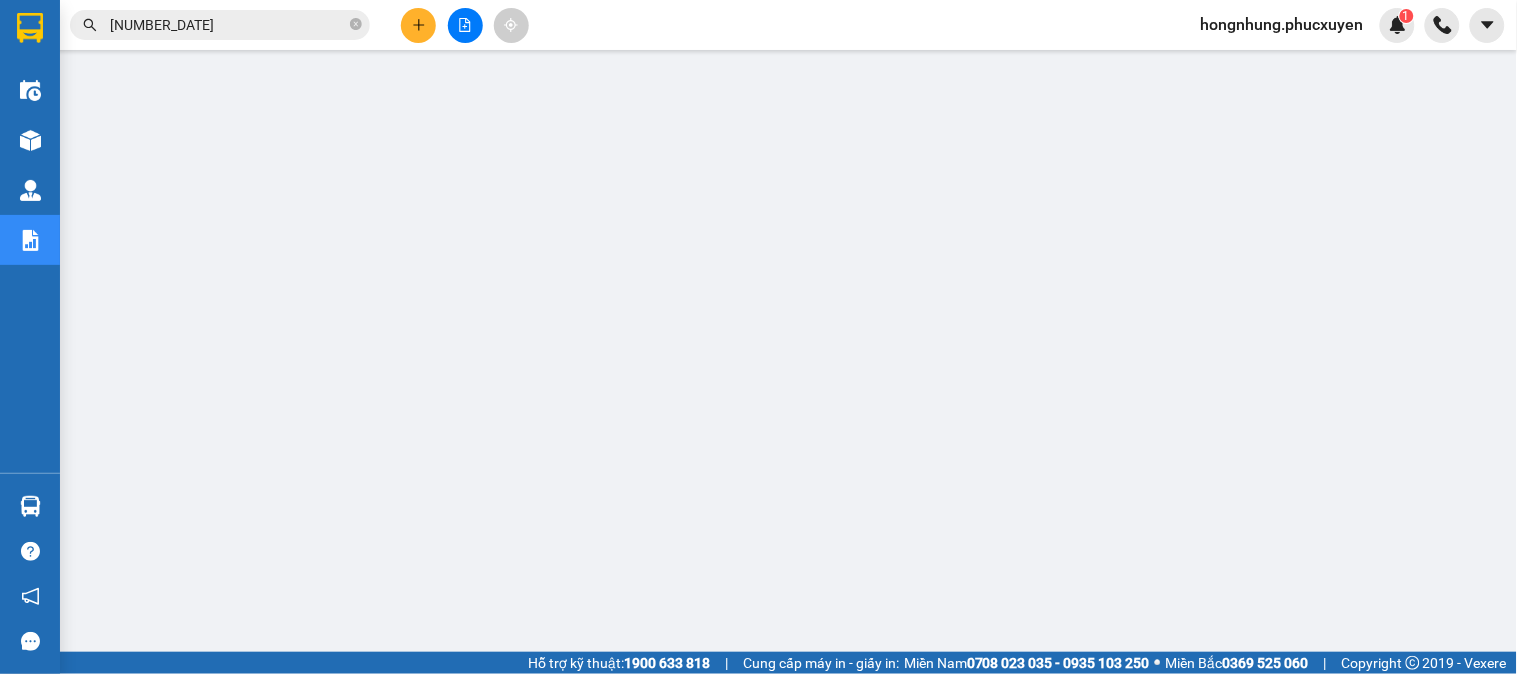 click on "[NUMBER_DATE]" at bounding box center (228, 25) 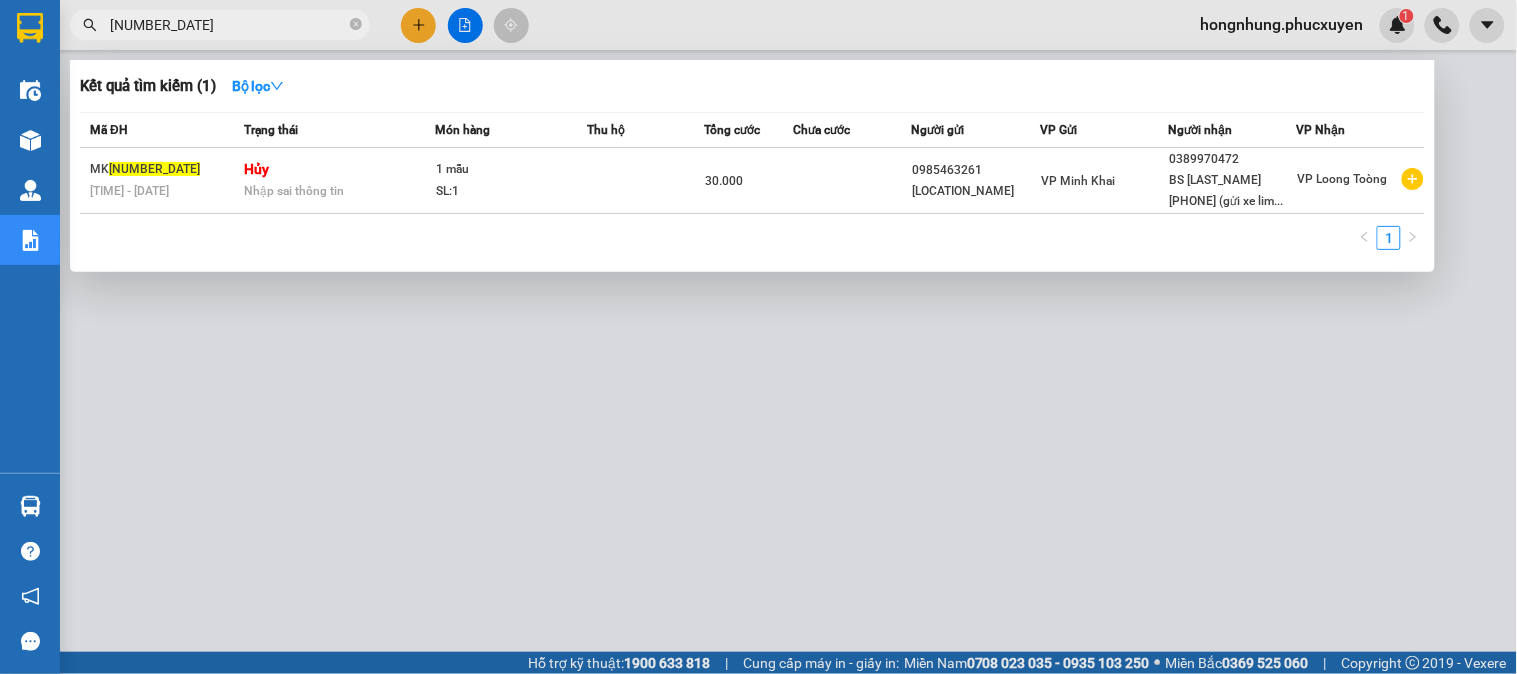 click on "[NUMBER_DATE]" at bounding box center (228, 25) 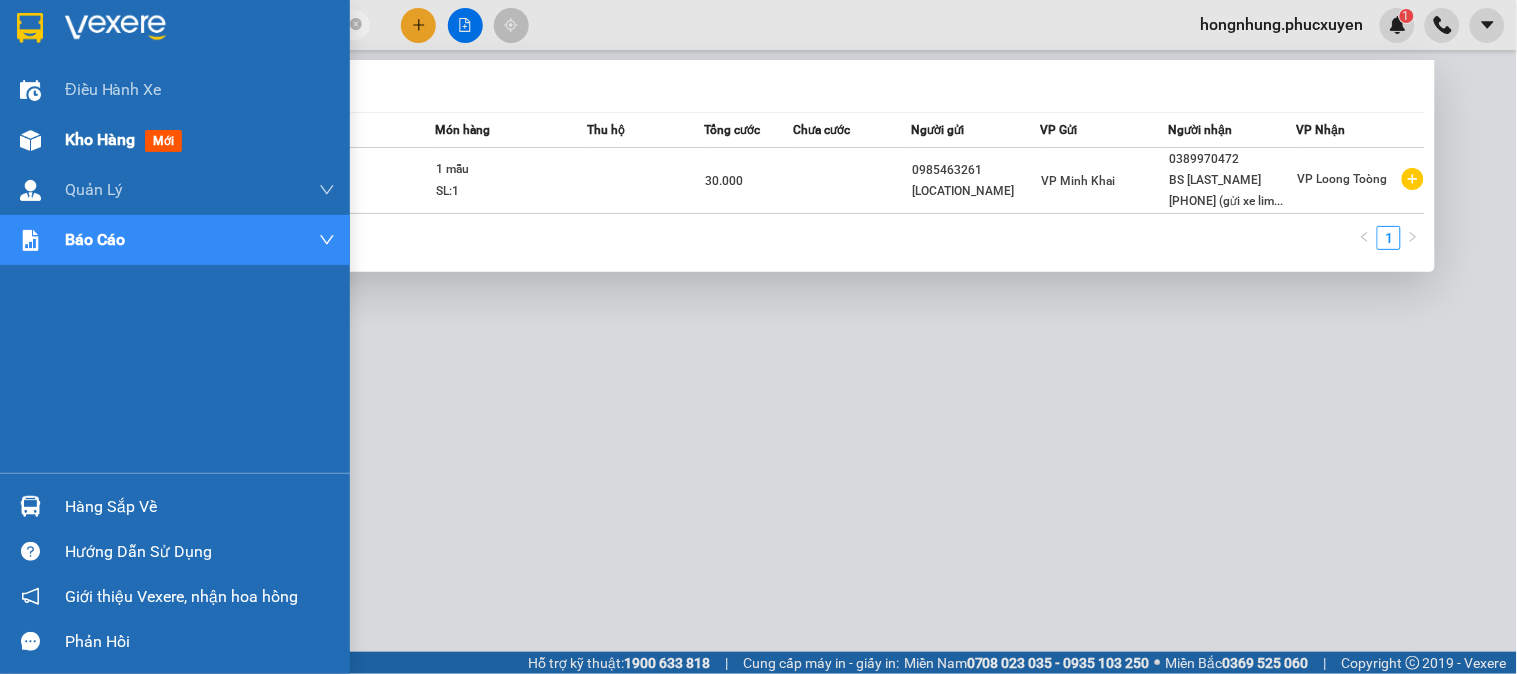 click on "Kho hàng mới" at bounding box center (175, 140) 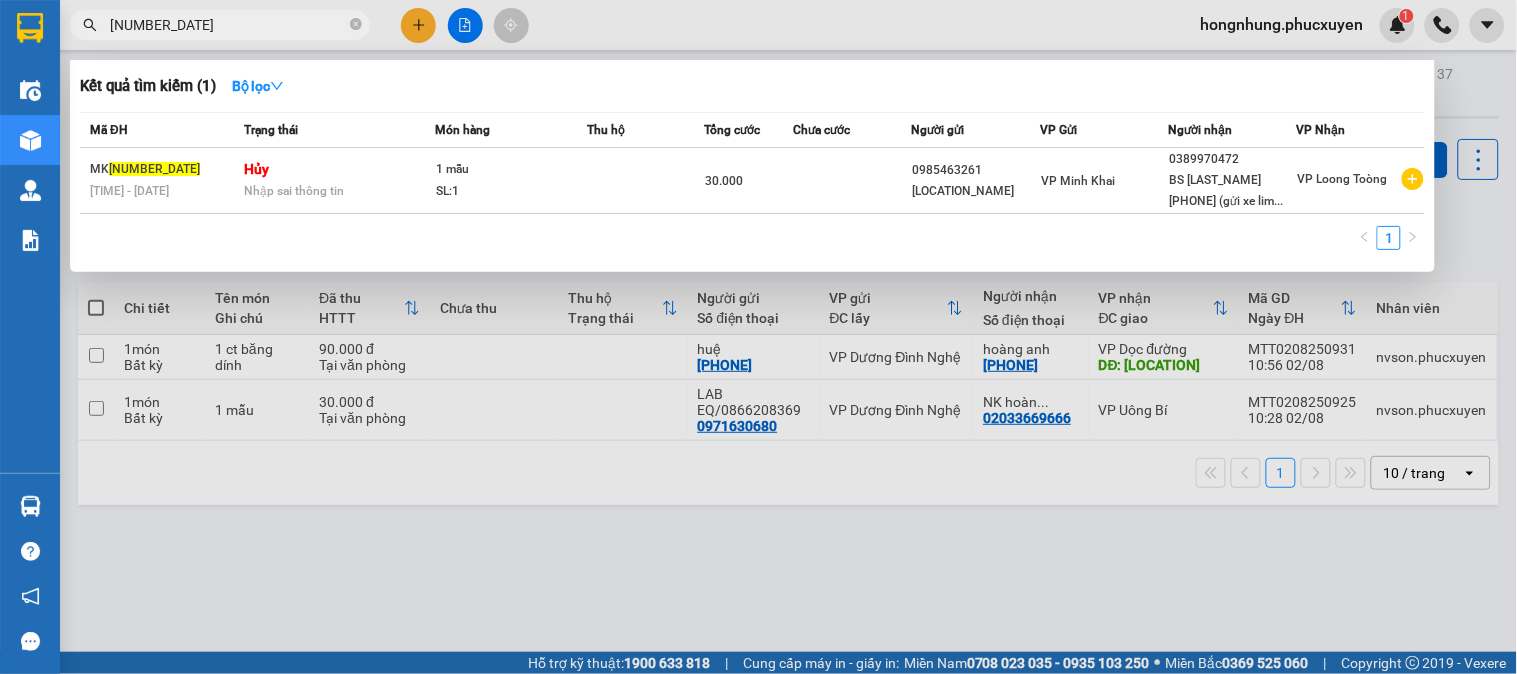 click at bounding box center [758, 337] 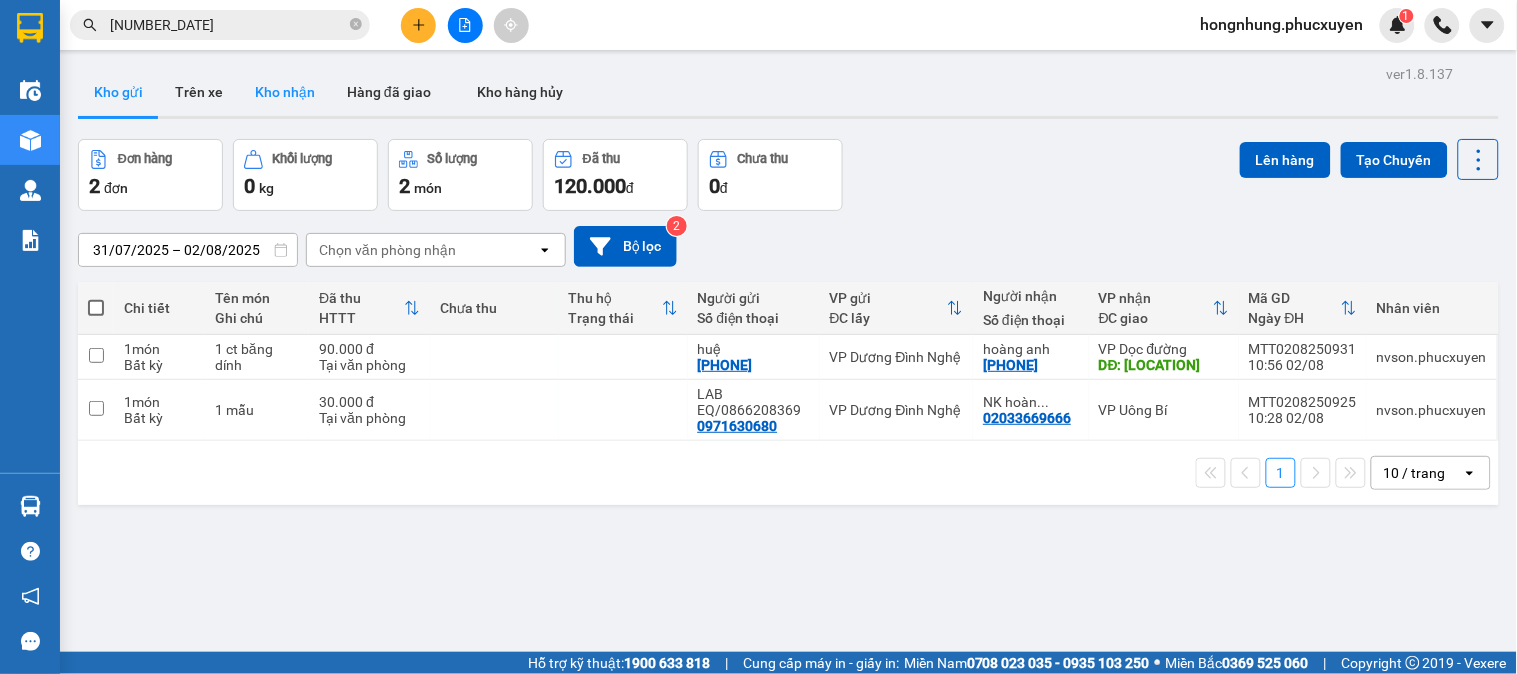 click on "Kho nhận" at bounding box center [285, 92] 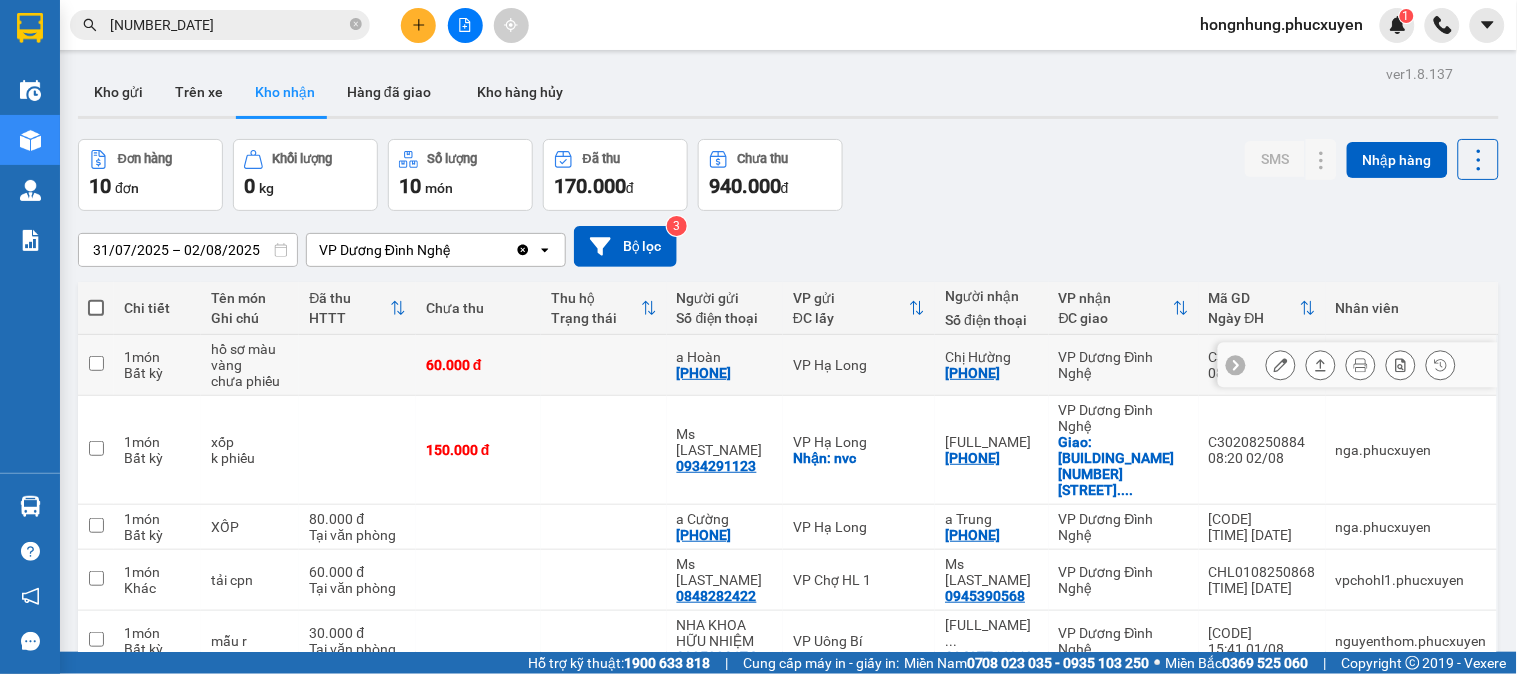 scroll, scrollTop: 222, scrollLeft: 0, axis: vertical 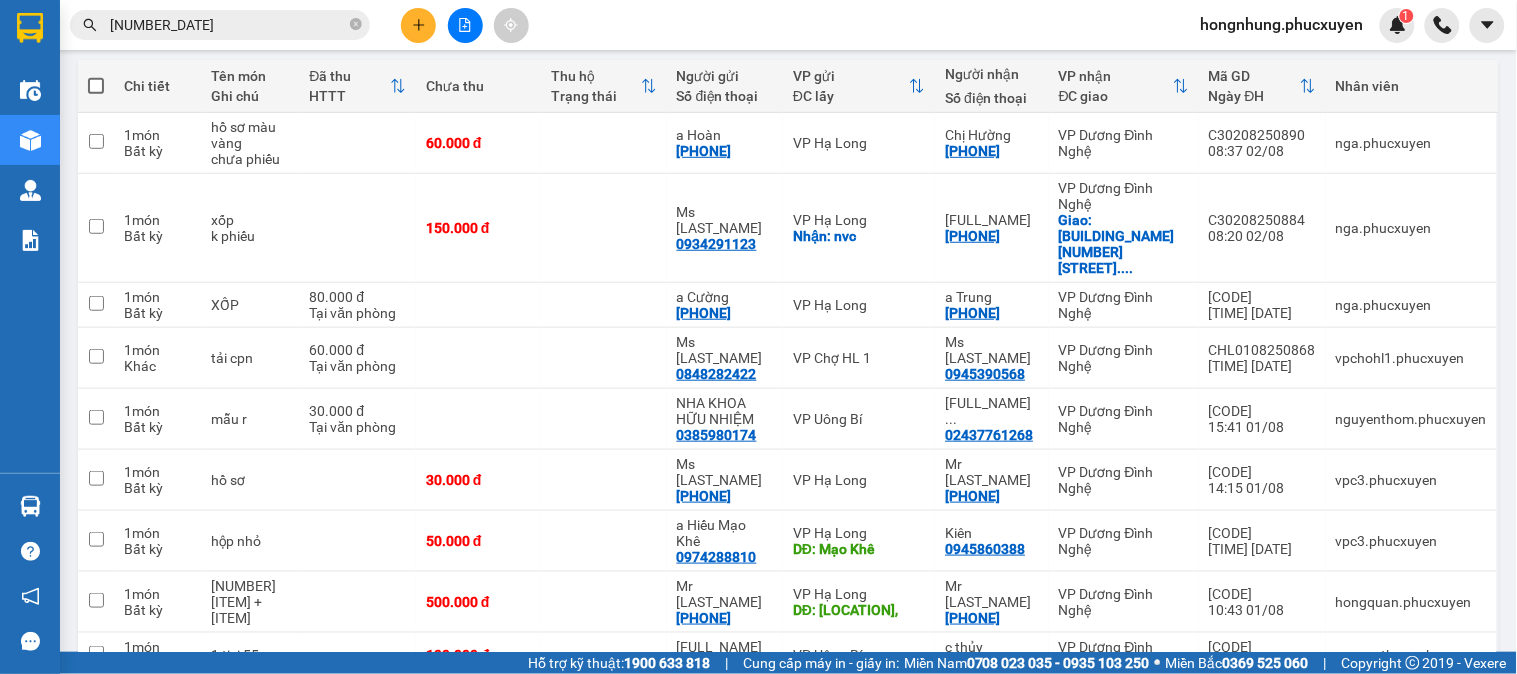 click on "[NUMBER_DATE]" at bounding box center [228, 25] 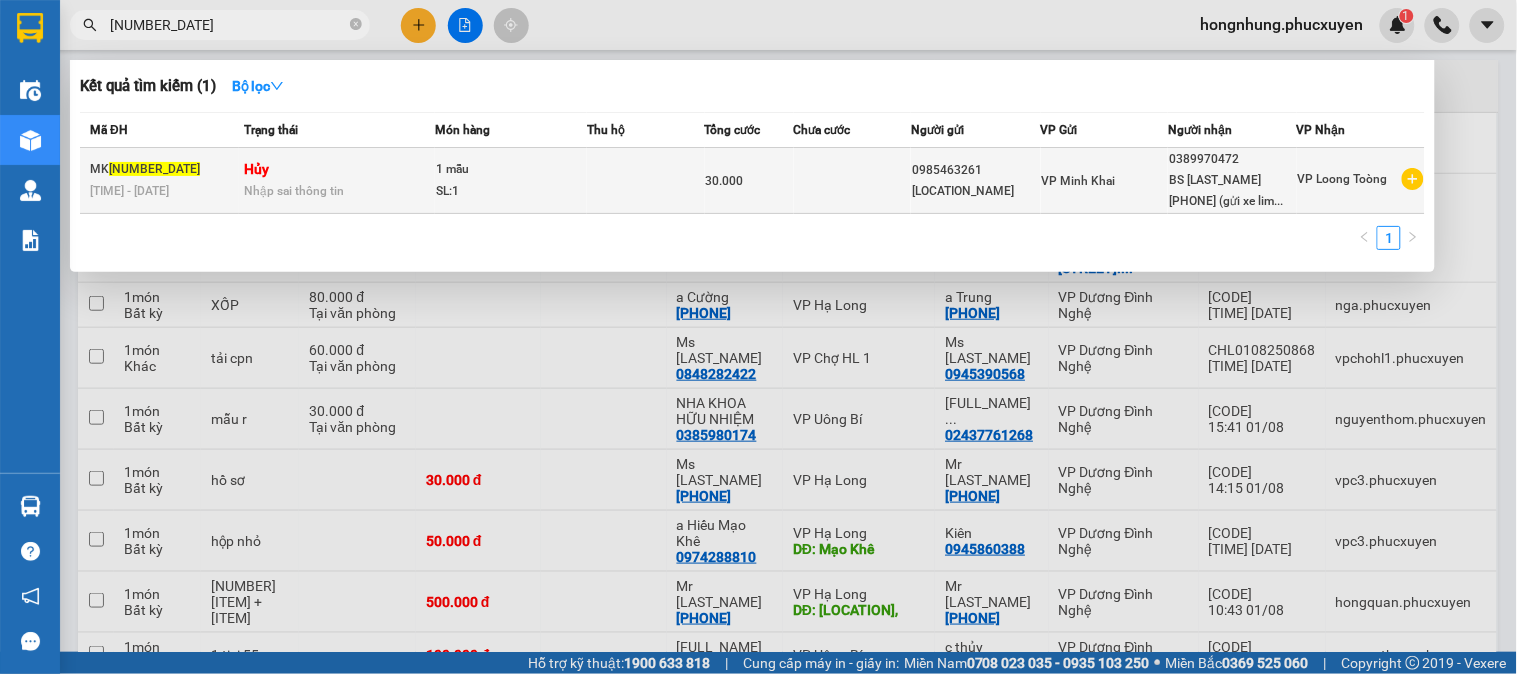 click on "Nhập sai thông tin" at bounding box center [339, 191] 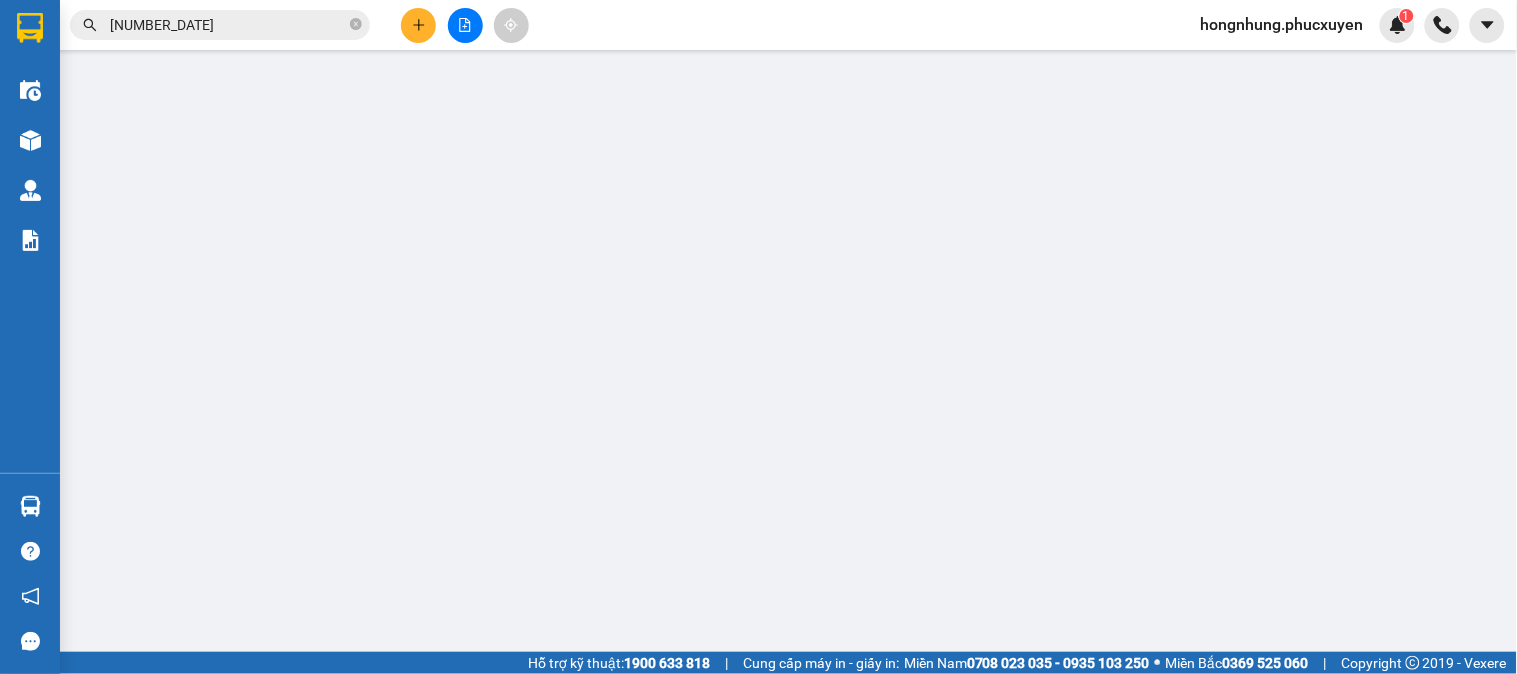scroll, scrollTop: 0, scrollLeft: 0, axis: both 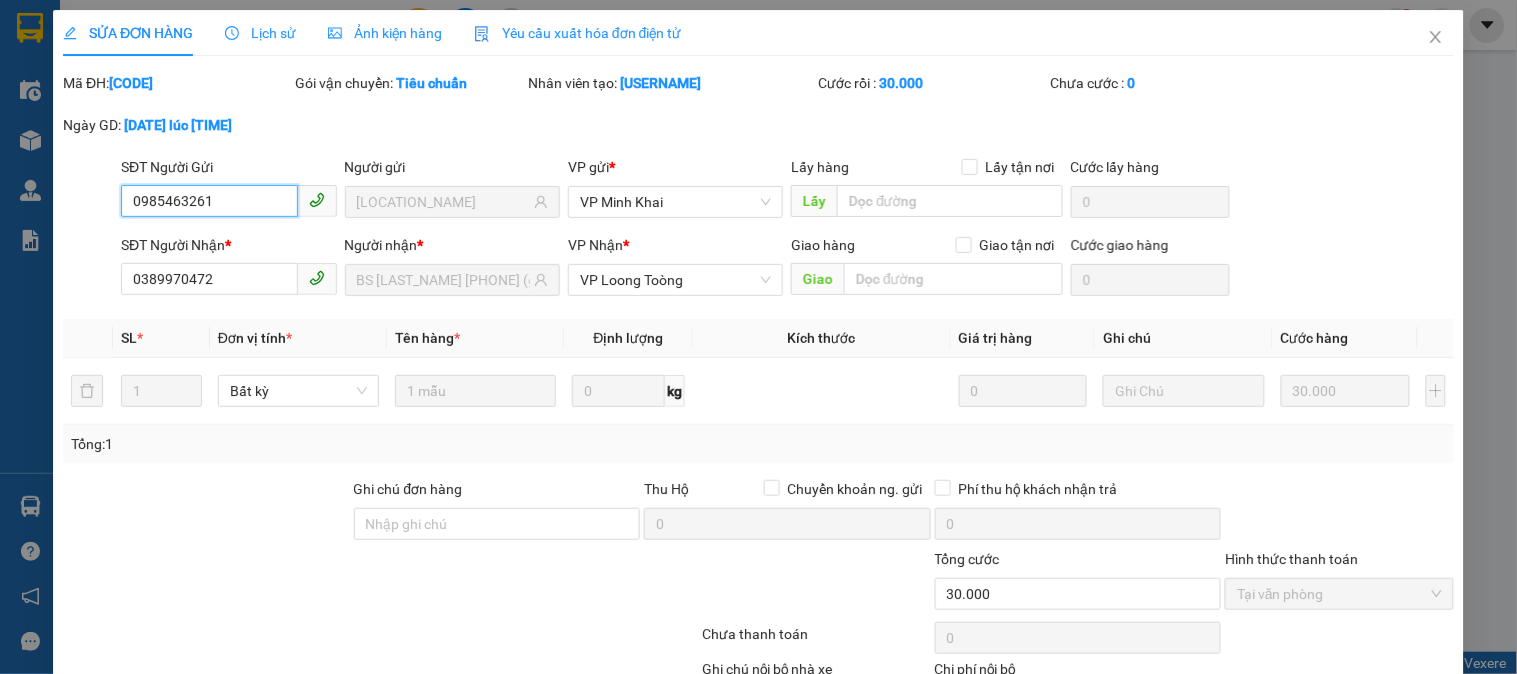 type on "0985463261" 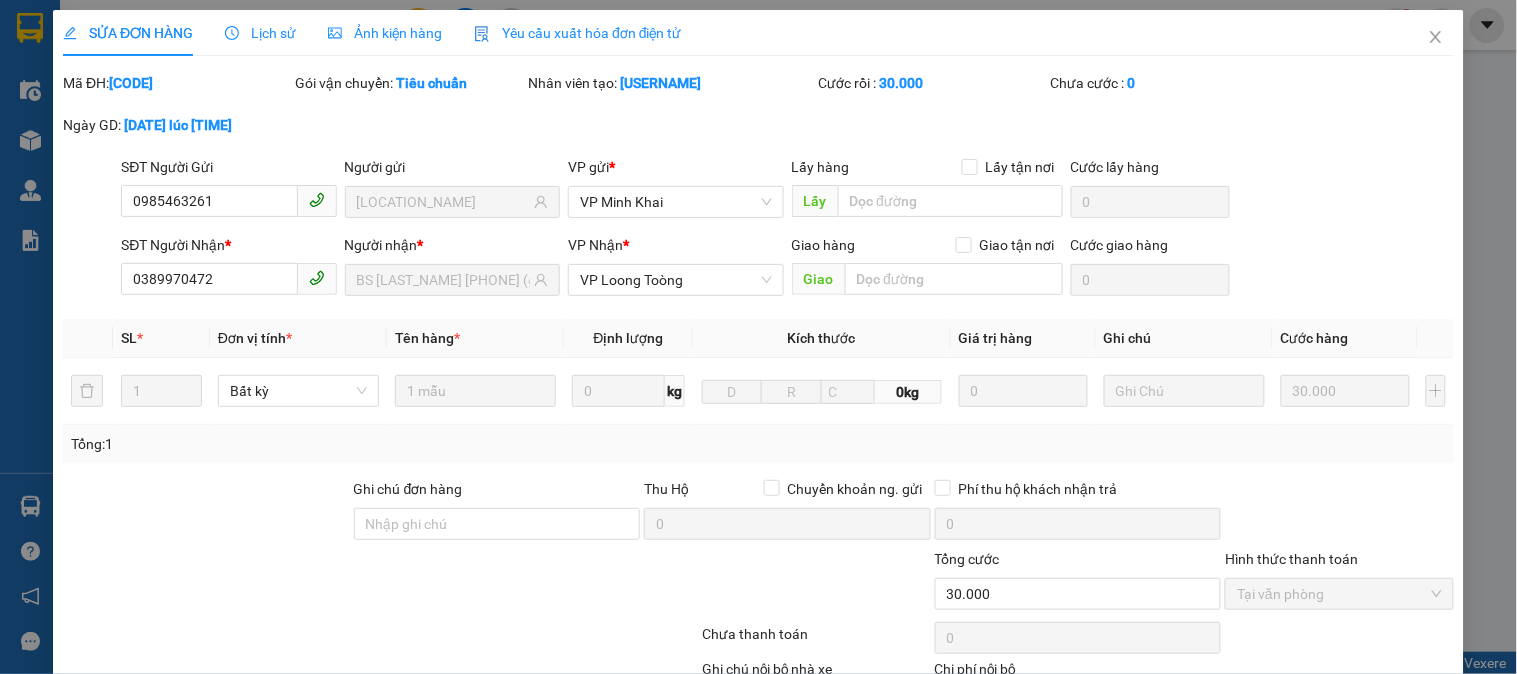 click on "Lịch sử" at bounding box center (260, 33) 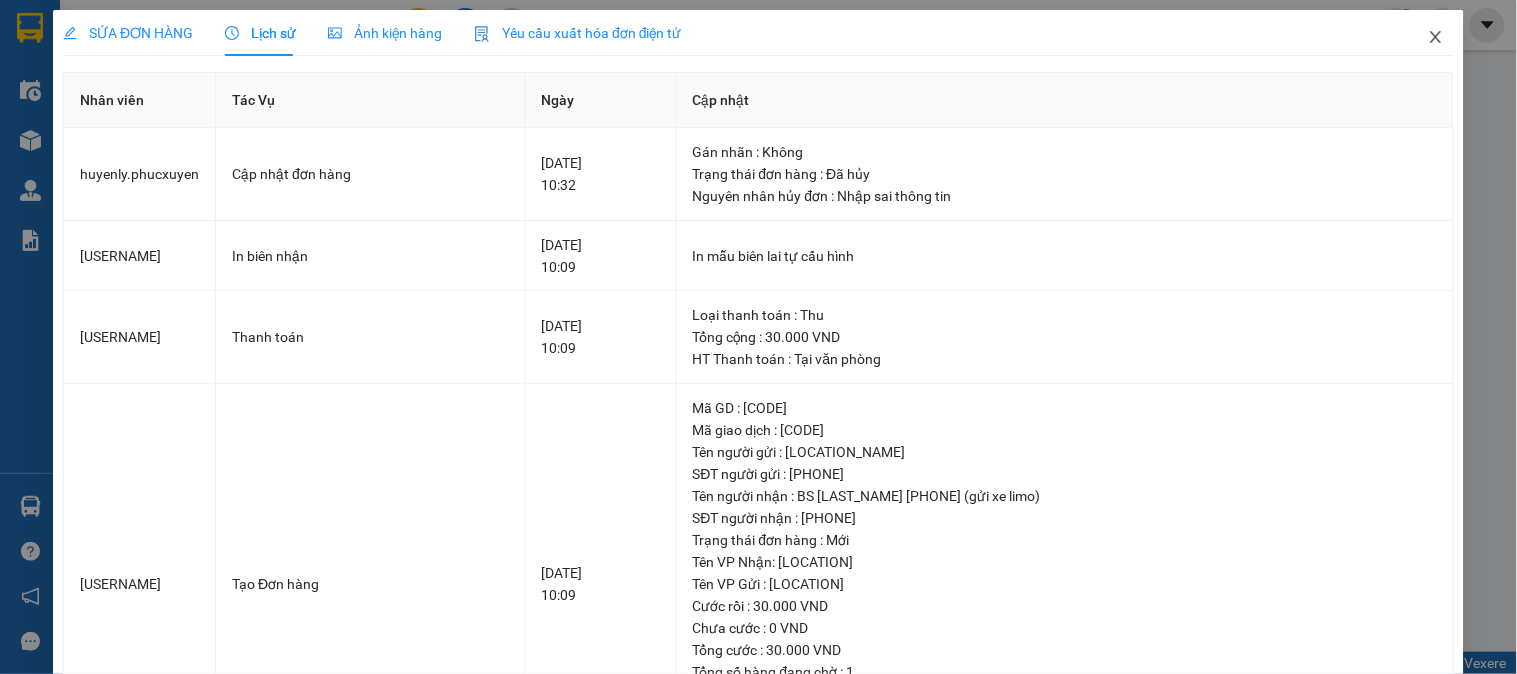 click at bounding box center [1436, 38] 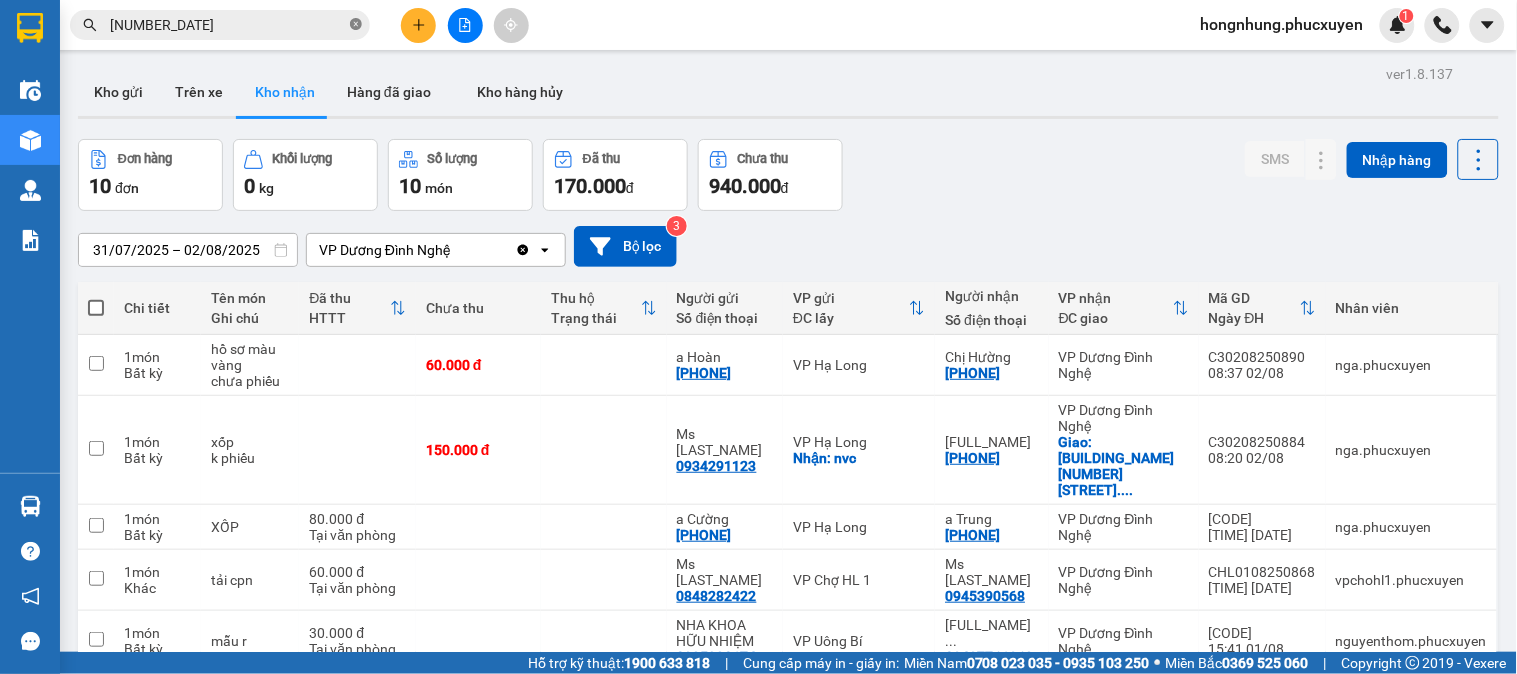 drag, startPoint x: 353, startPoint y: 21, endPoint x: 335, endPoint y: 25, distance: 18.439089 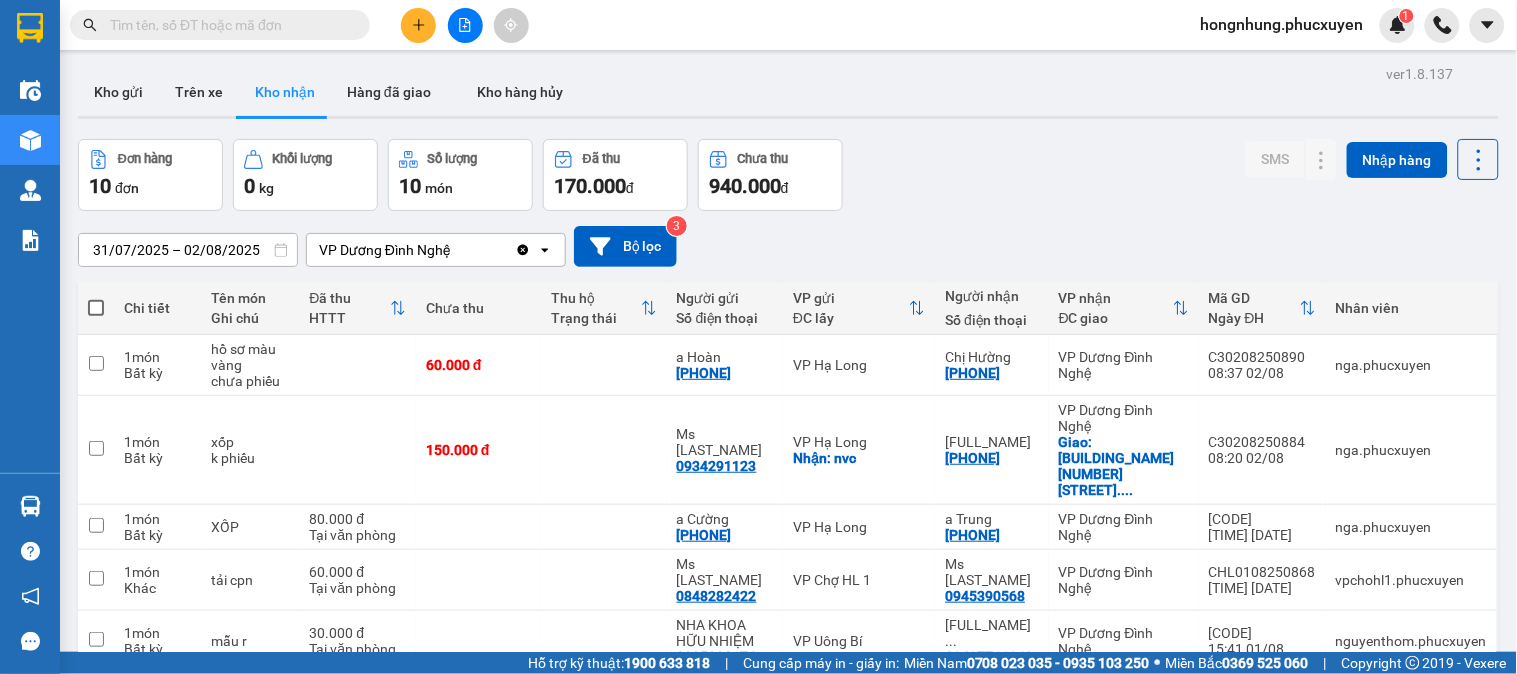 click at bounding box center (228, 25) 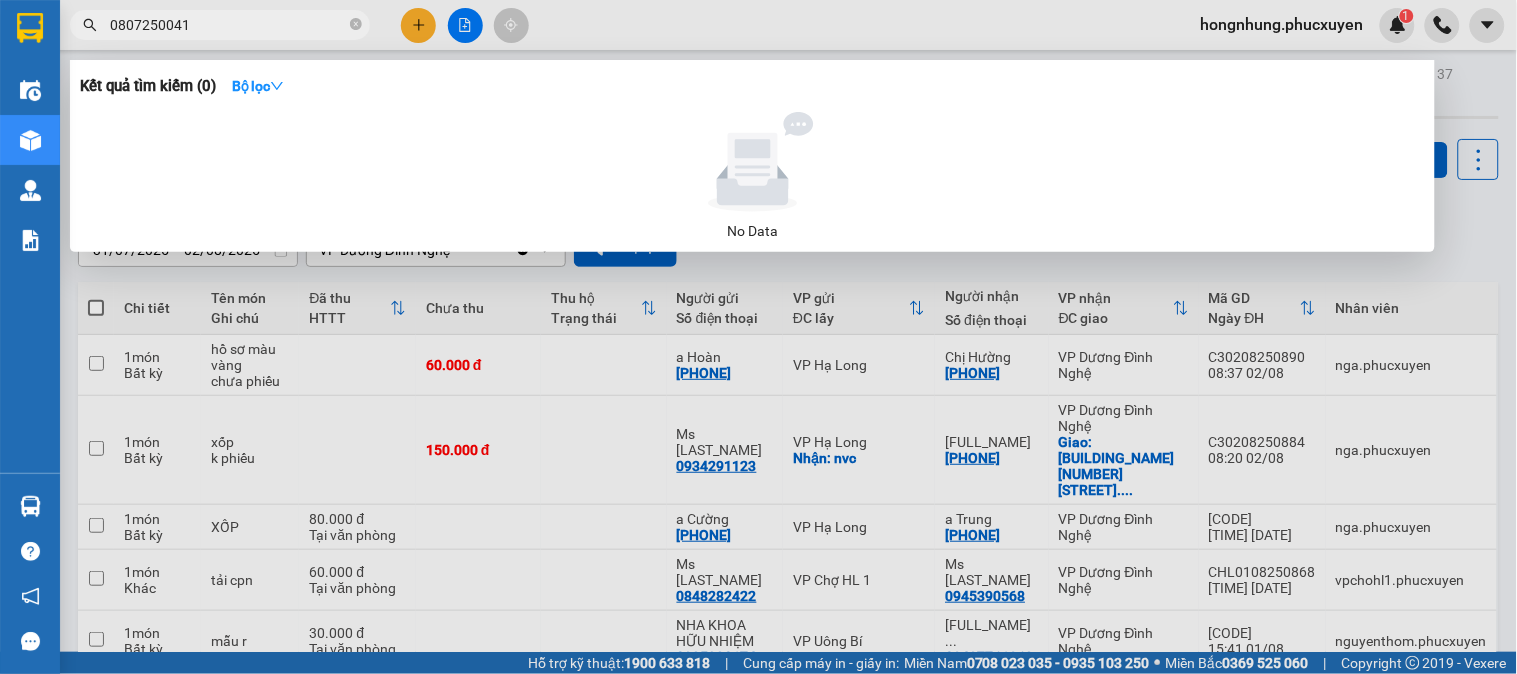 click on "0807250041" at bounding box center [228, 25] 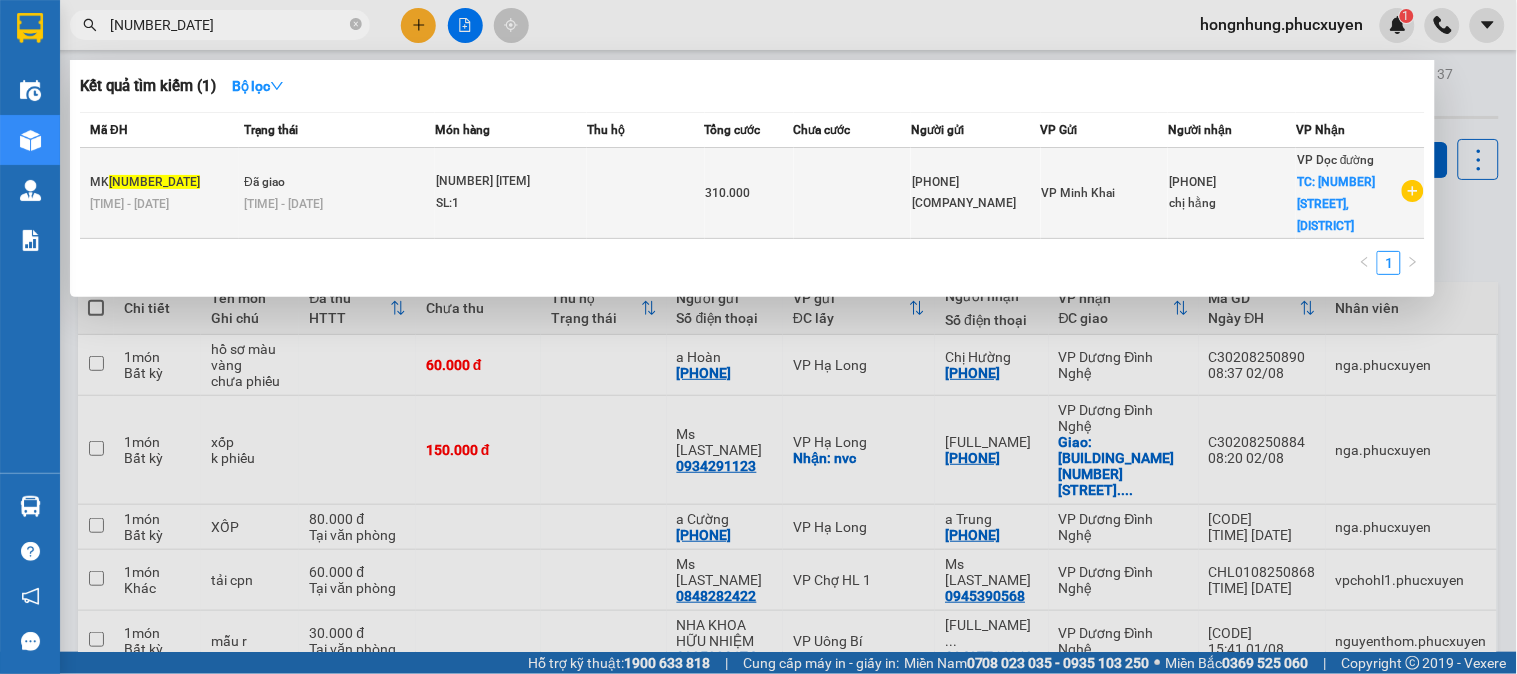 type on "[NUMBER_DATE]" 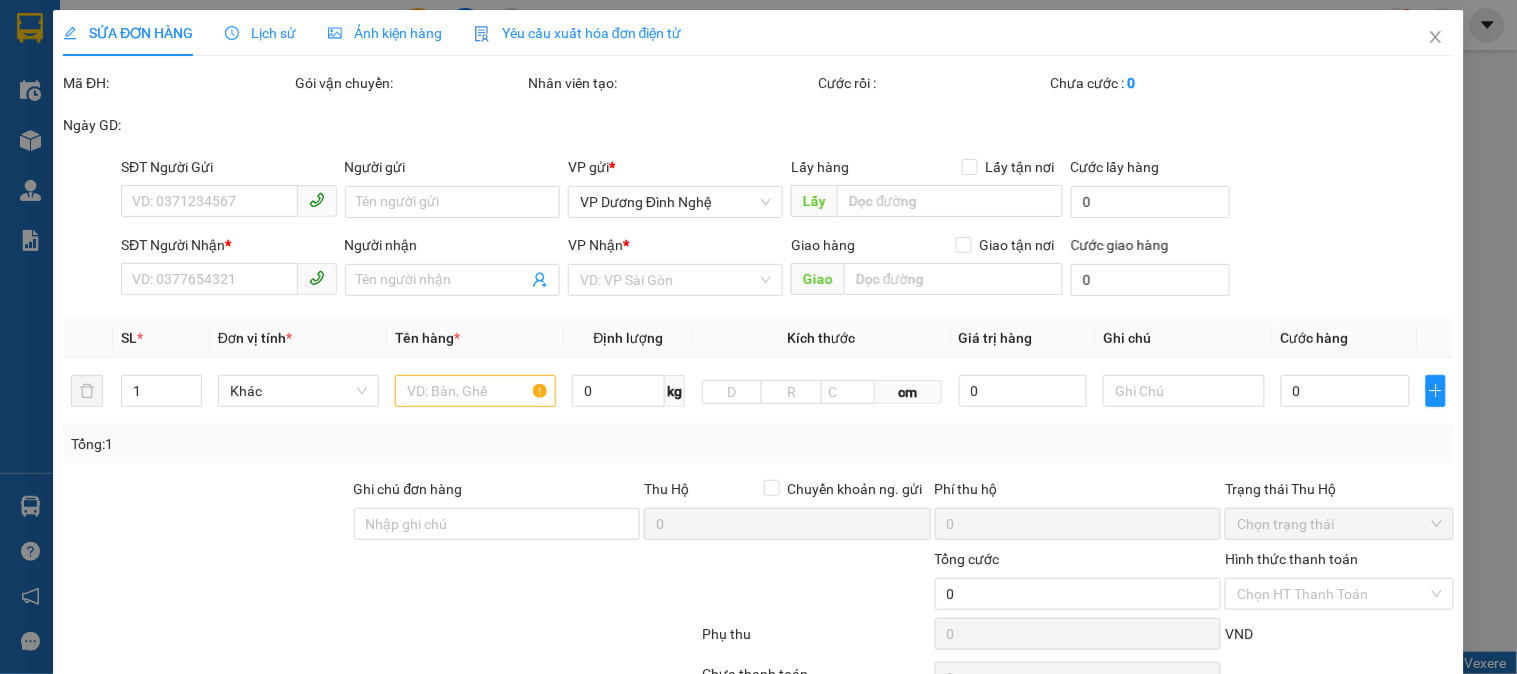 type on "[PHONE]" 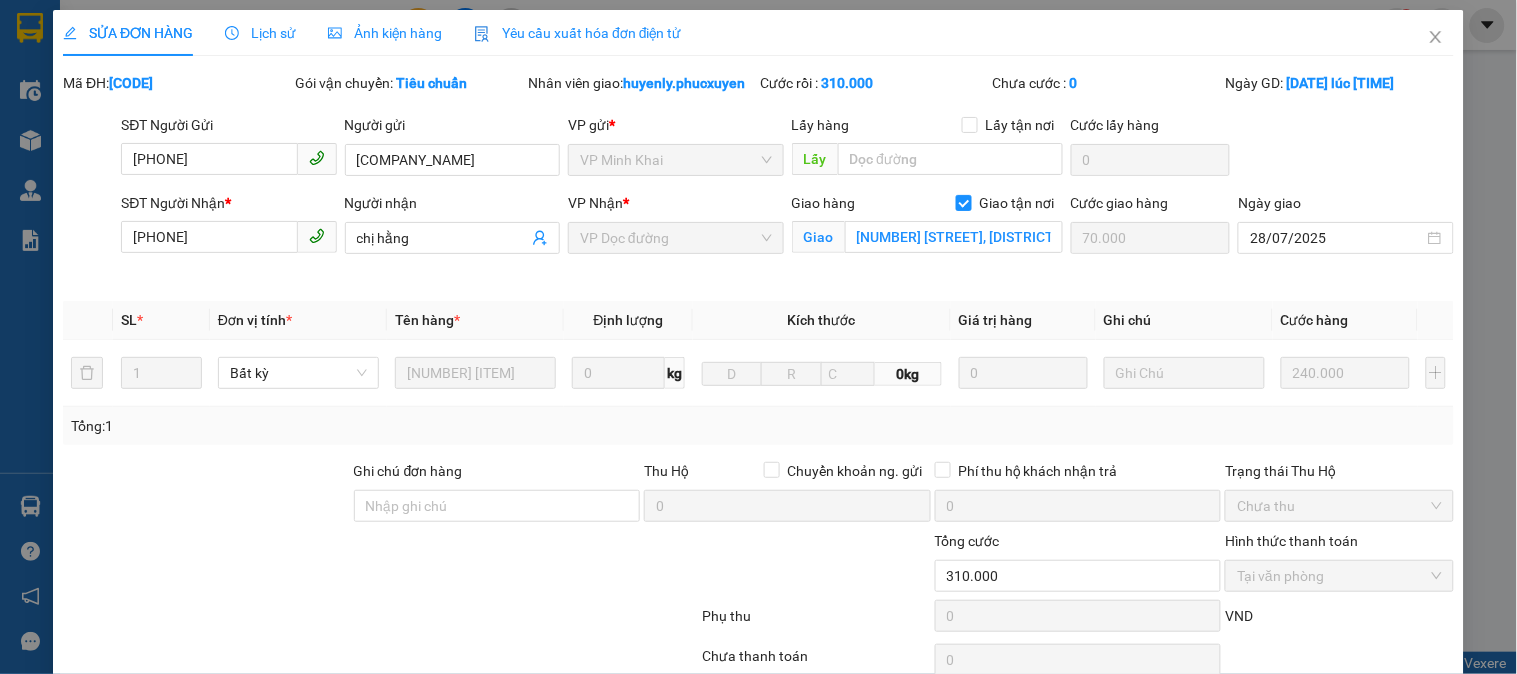 click on "Lịch sử" at bounding box center (260, 33) 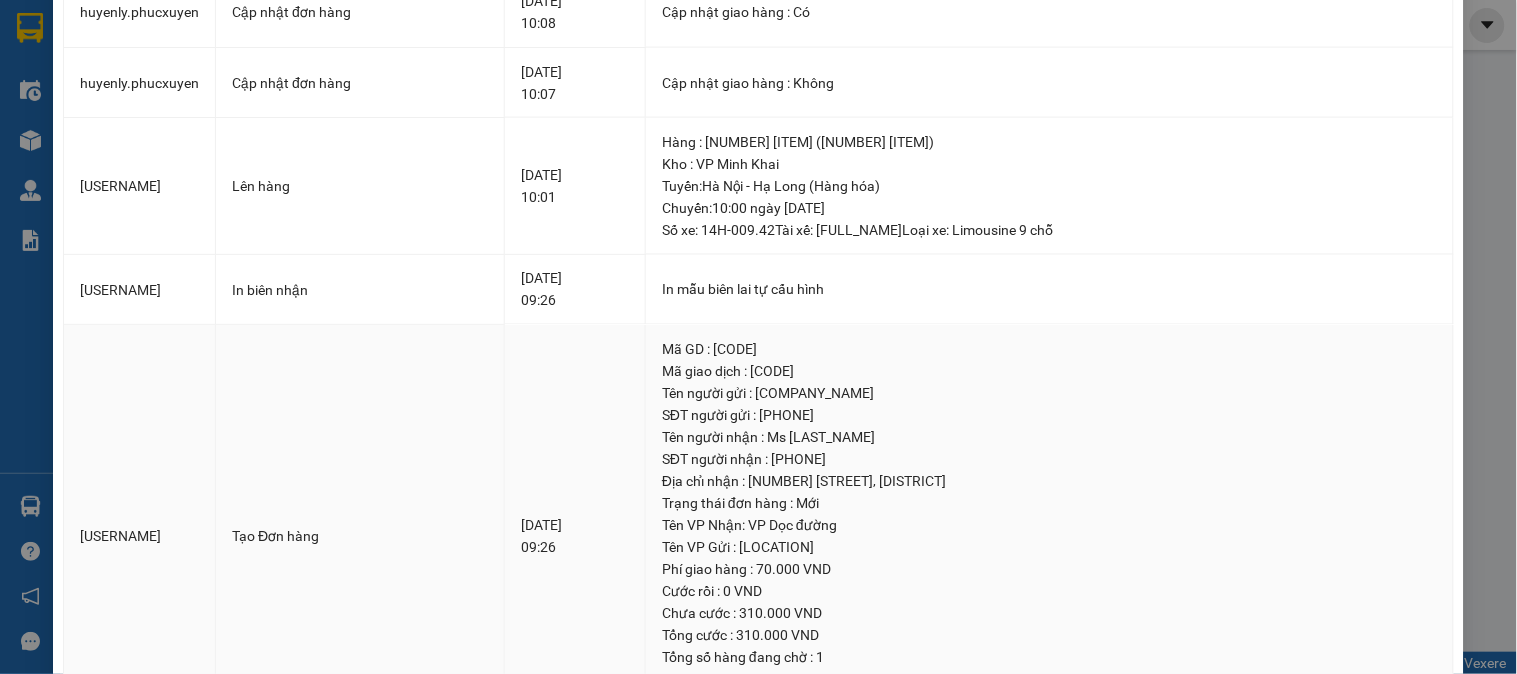 scroll, scrollTop: 840, scrollLeft: 0, axis: vertical 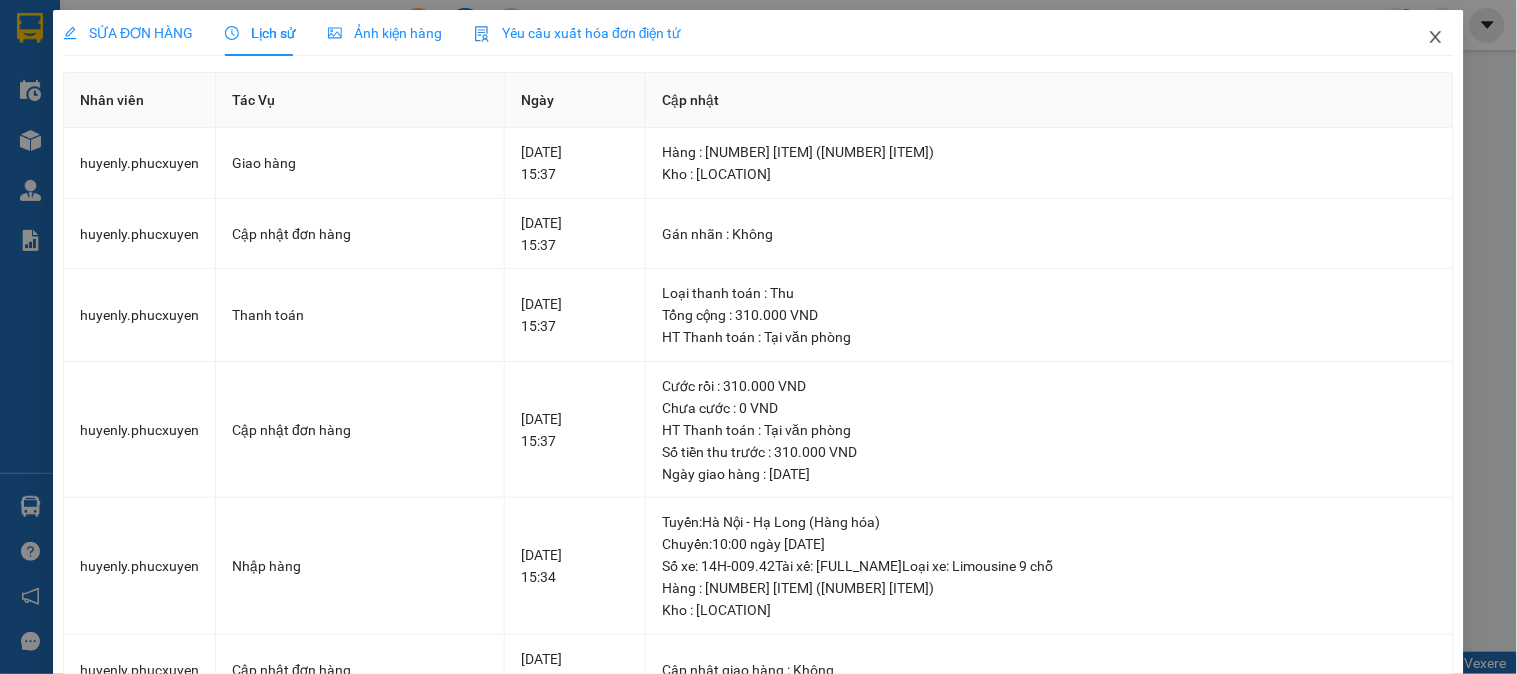 click 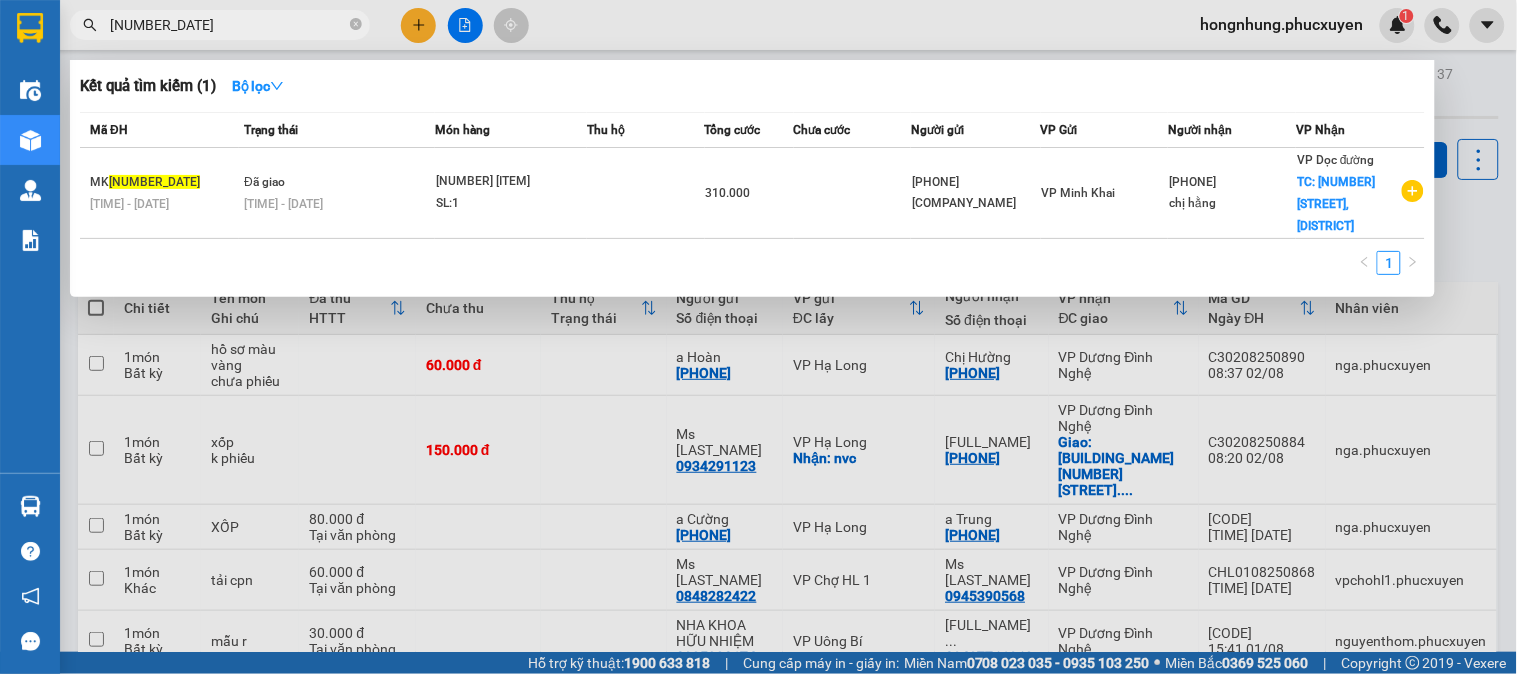 click on "[NUMBER_DATE]" at bounding box center (228, 25) 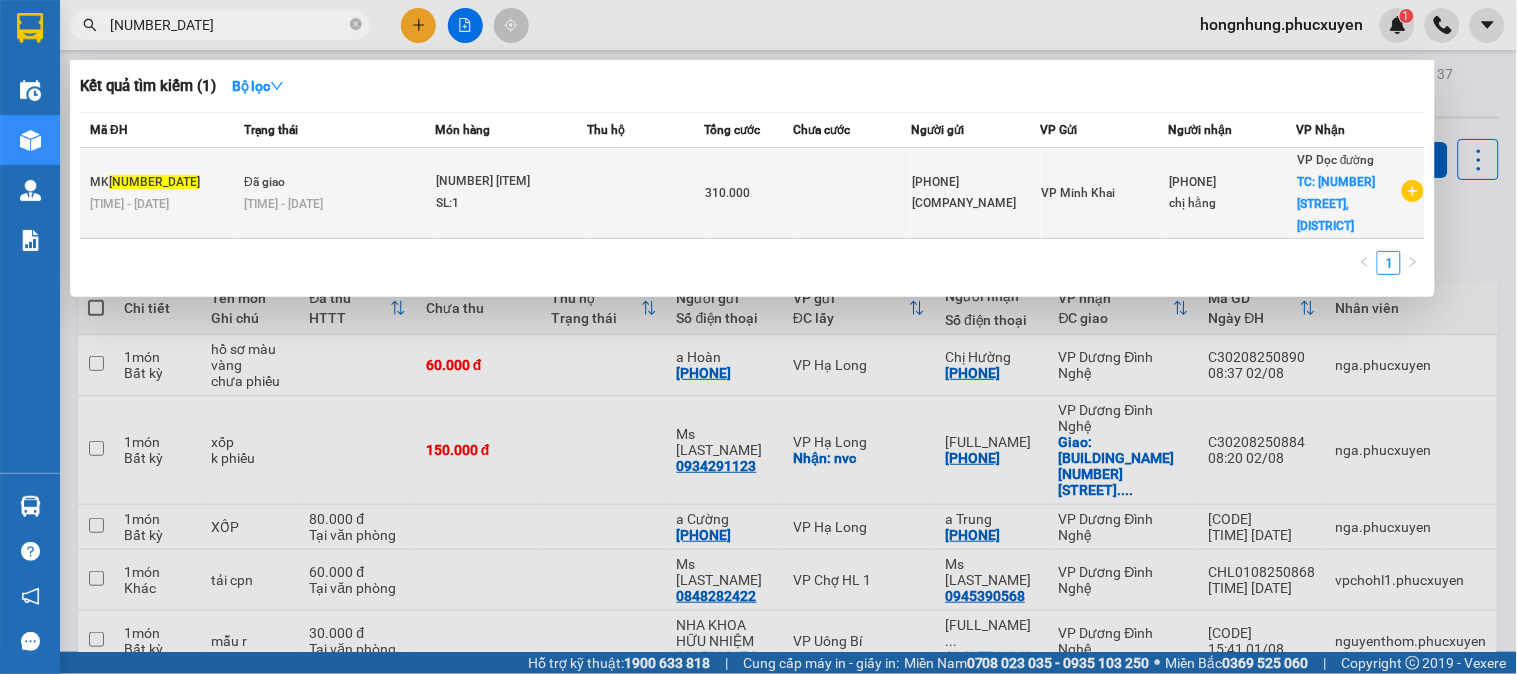 click on "SL:  1" at bounding box center [511, 204] 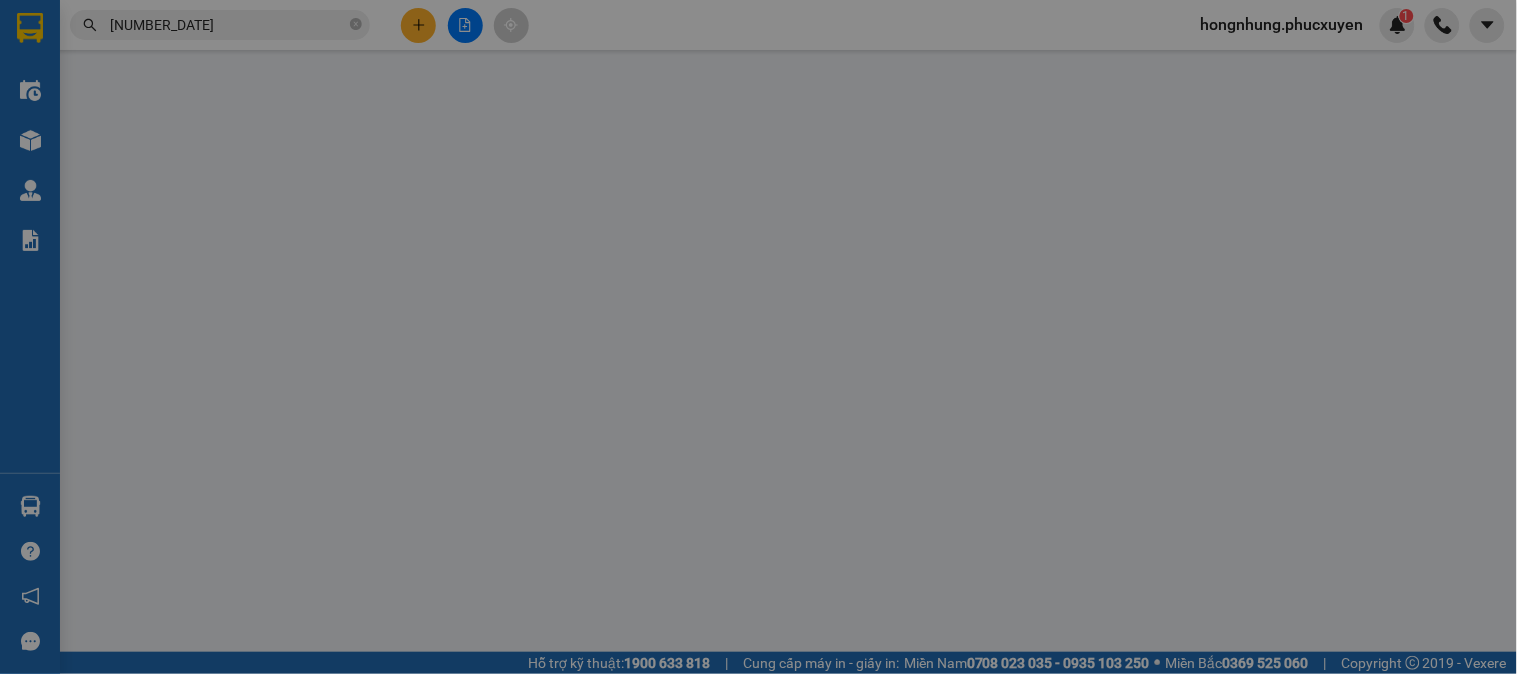 type on "[PHONE]" 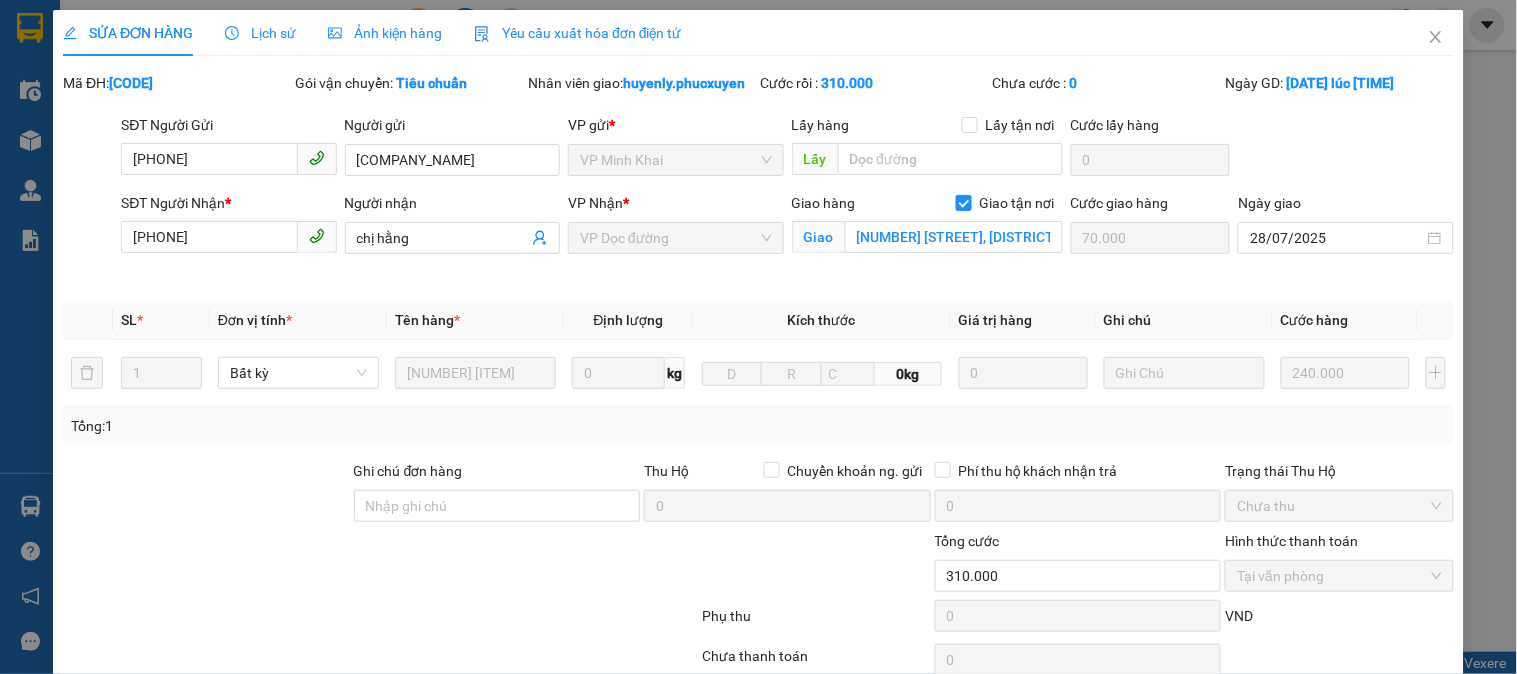 click on "Lịch sử" at bounding box center [260, 33] 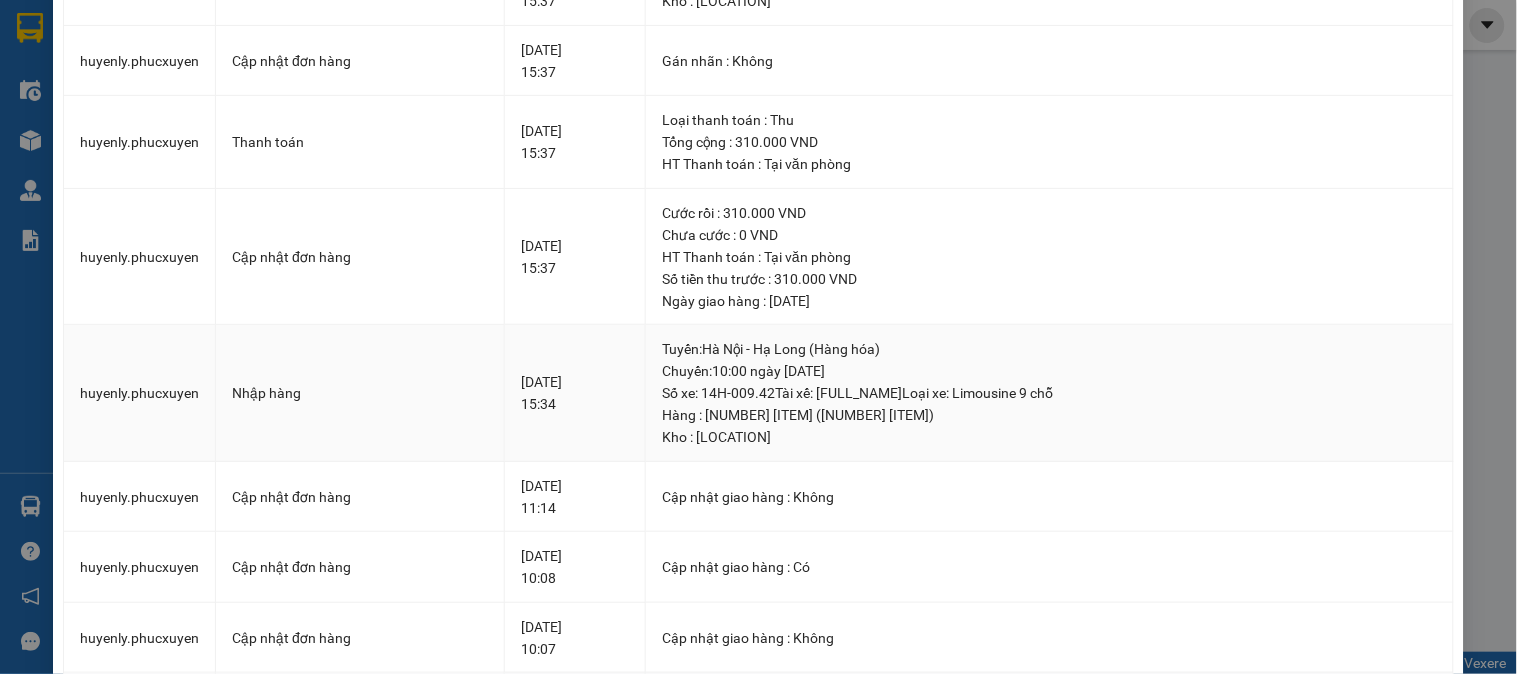 scroll, scrollTop: 0, scrollLeft: 0, axis: both 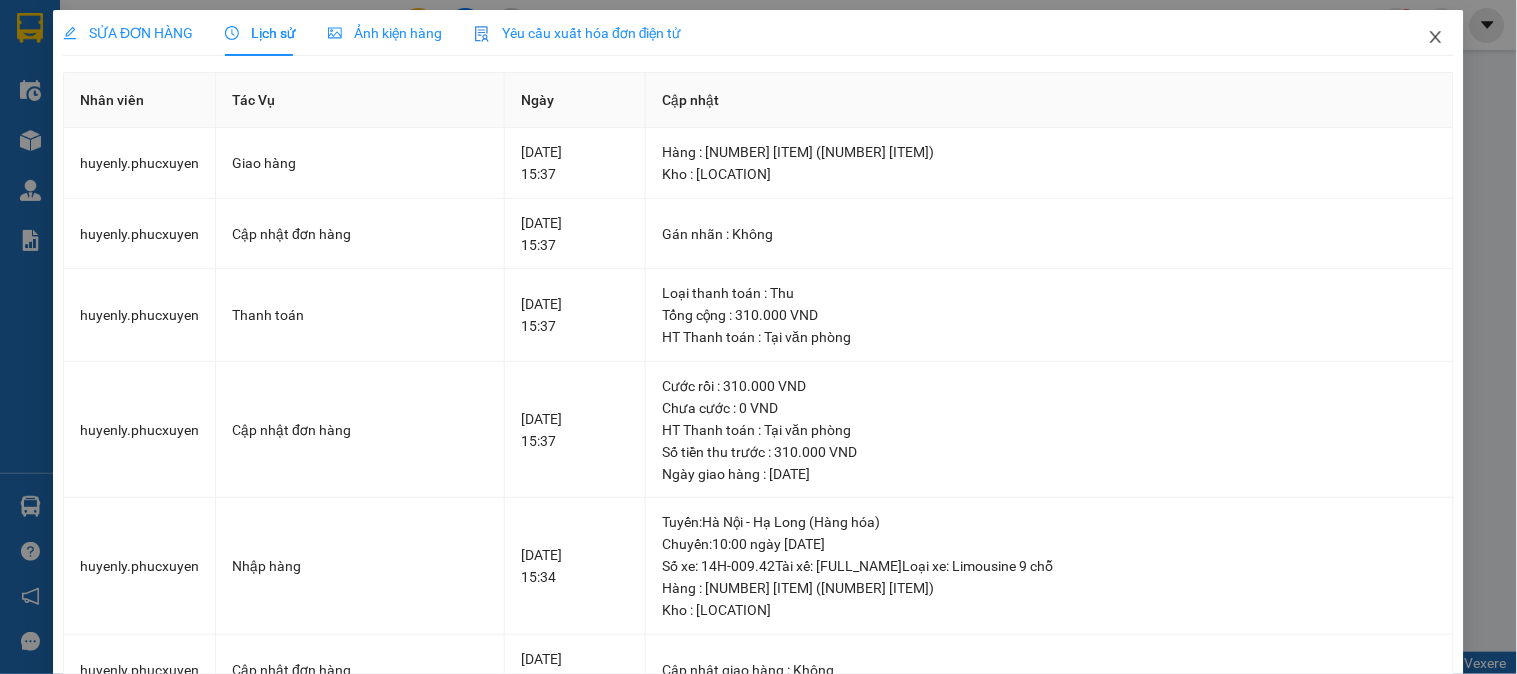 drag, startPoint x: 1421, startPoint y: 35, endPoint x: 368, endPoint y: 661, distance: 1225.0245 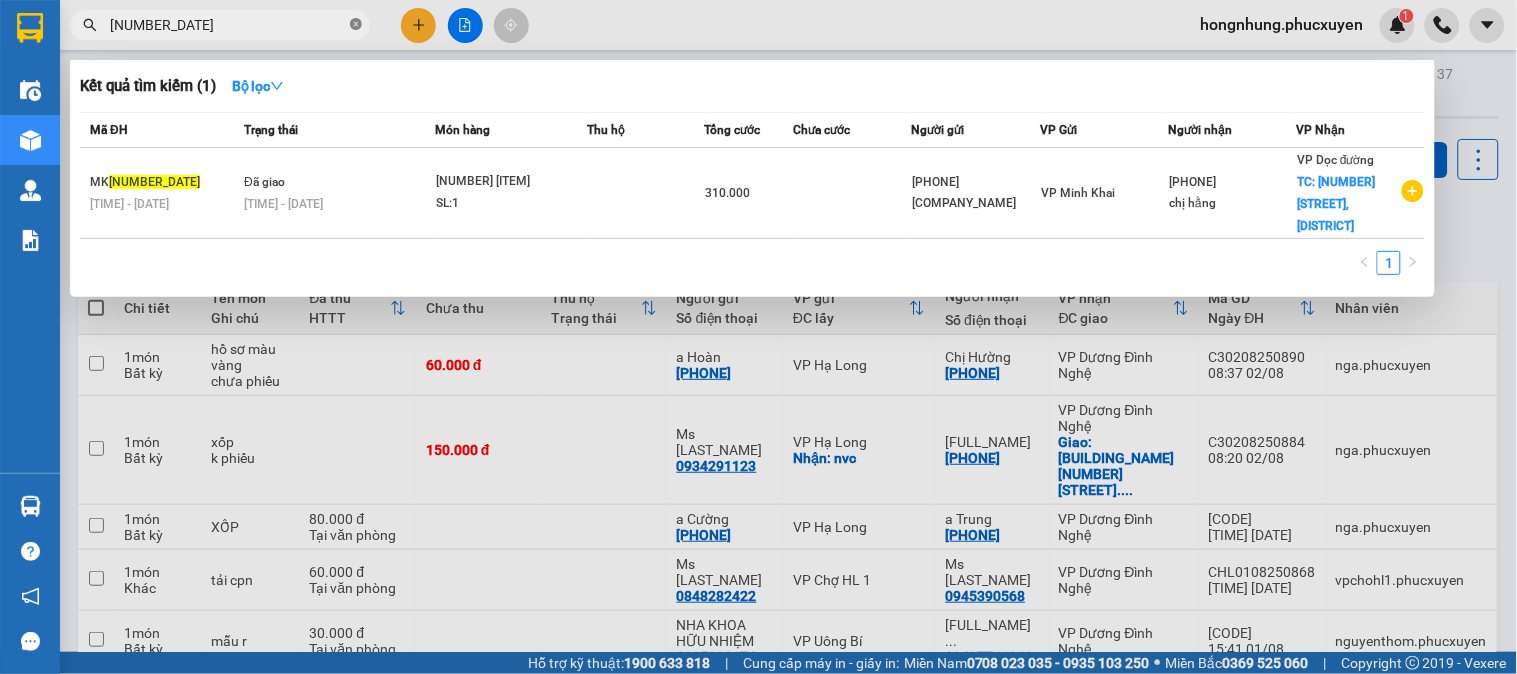 click 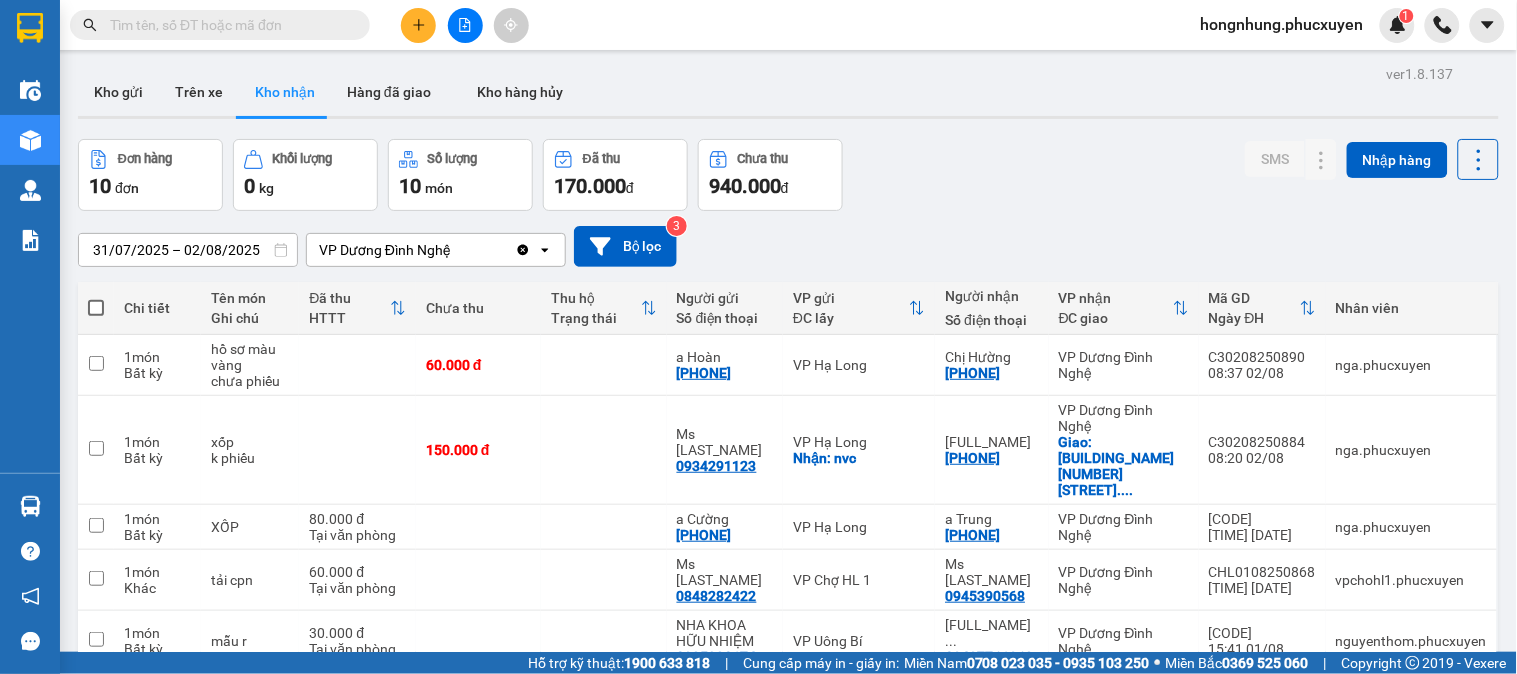 click at bounding box center [228, 25] 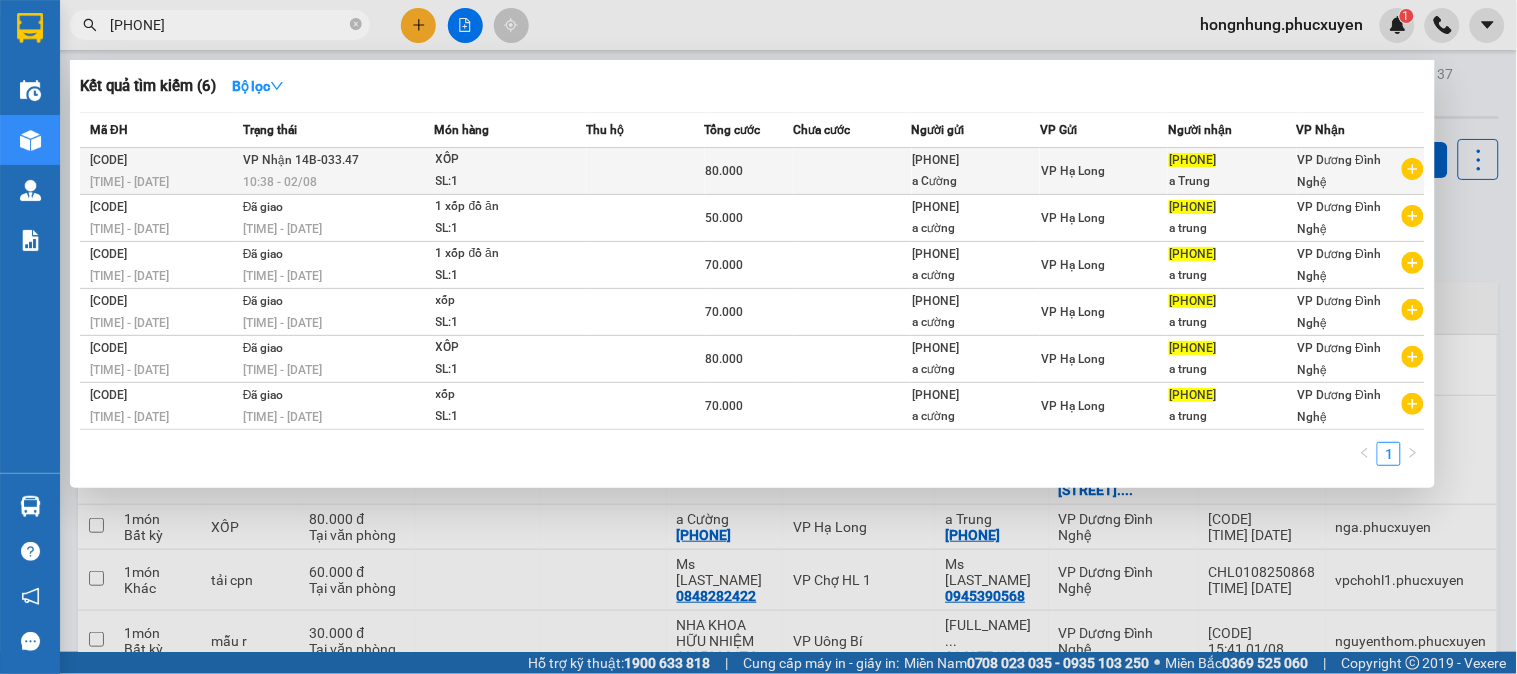 type on "[PHONE]" 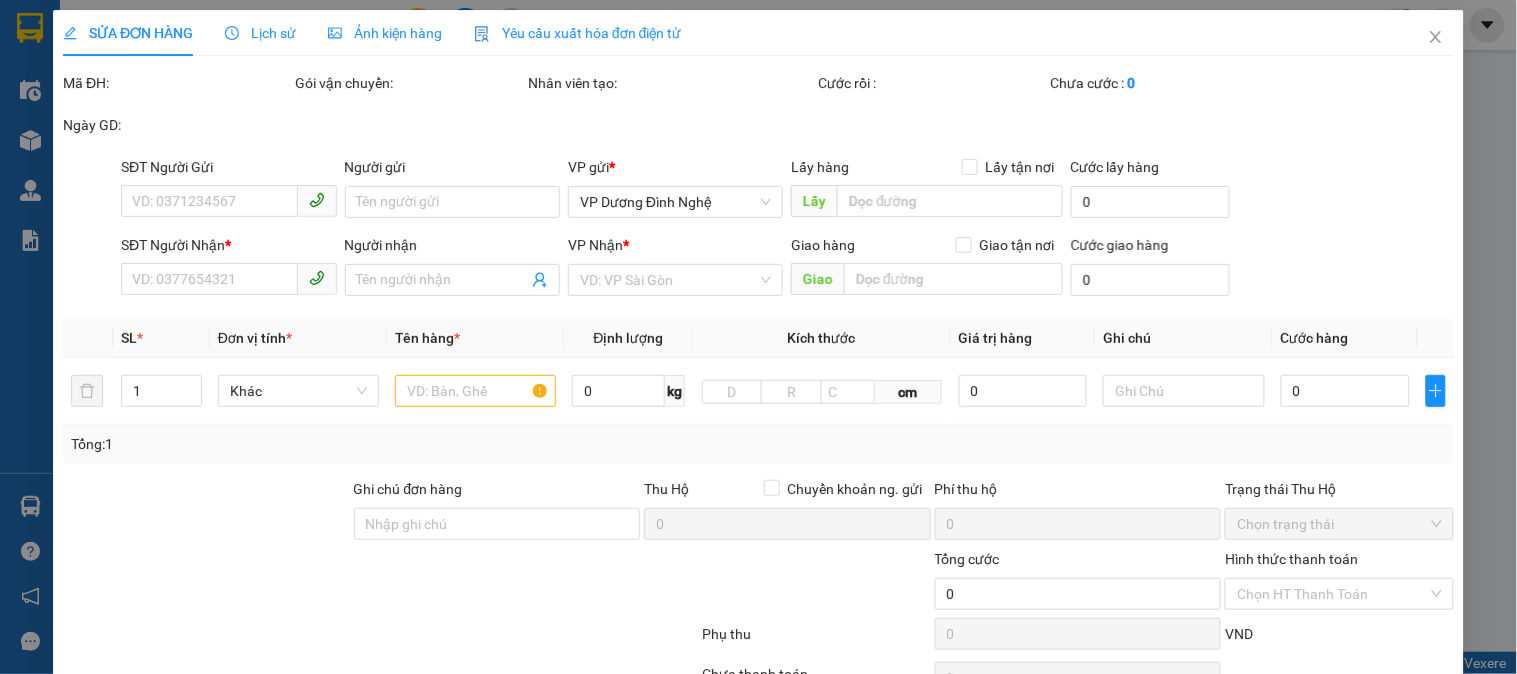 type on "[PHONE]" 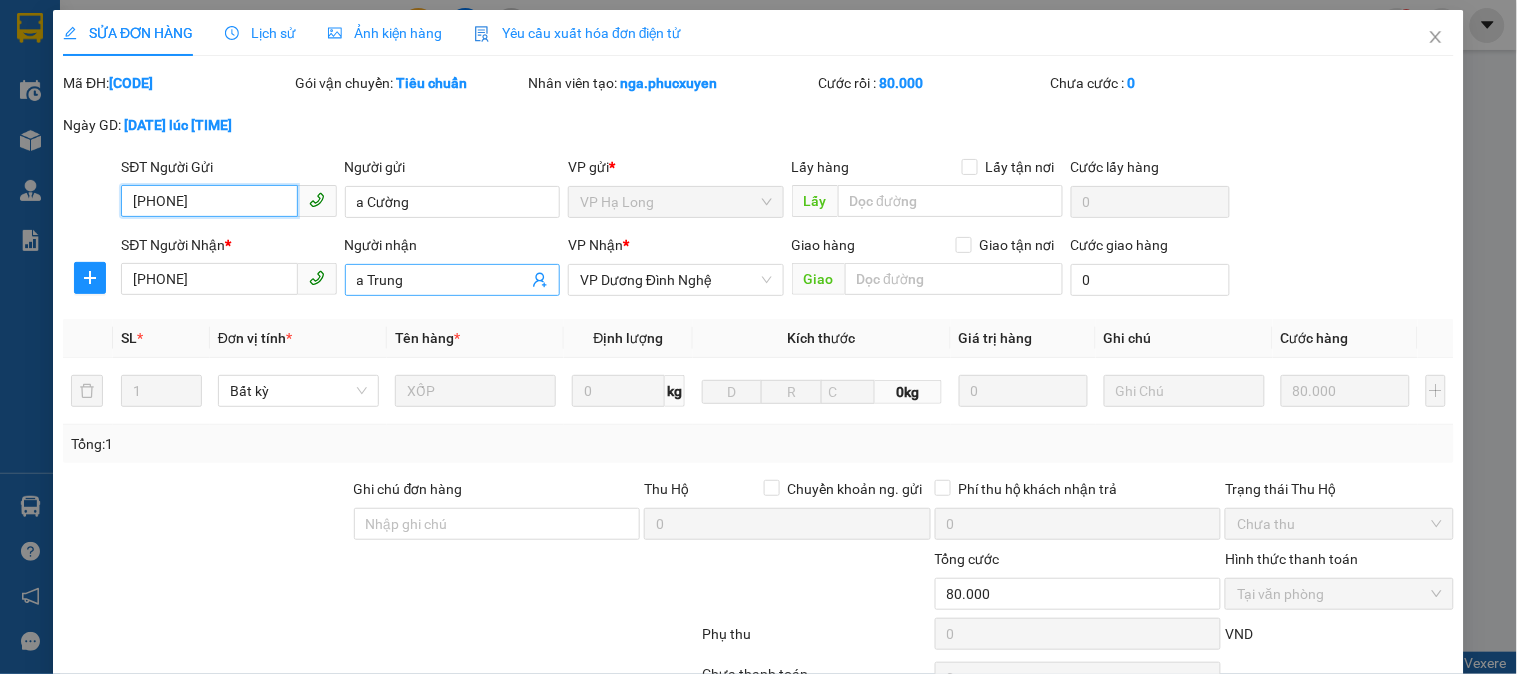 scroll, scrollTop: 172, scrollLeft: 0, axis: vertical 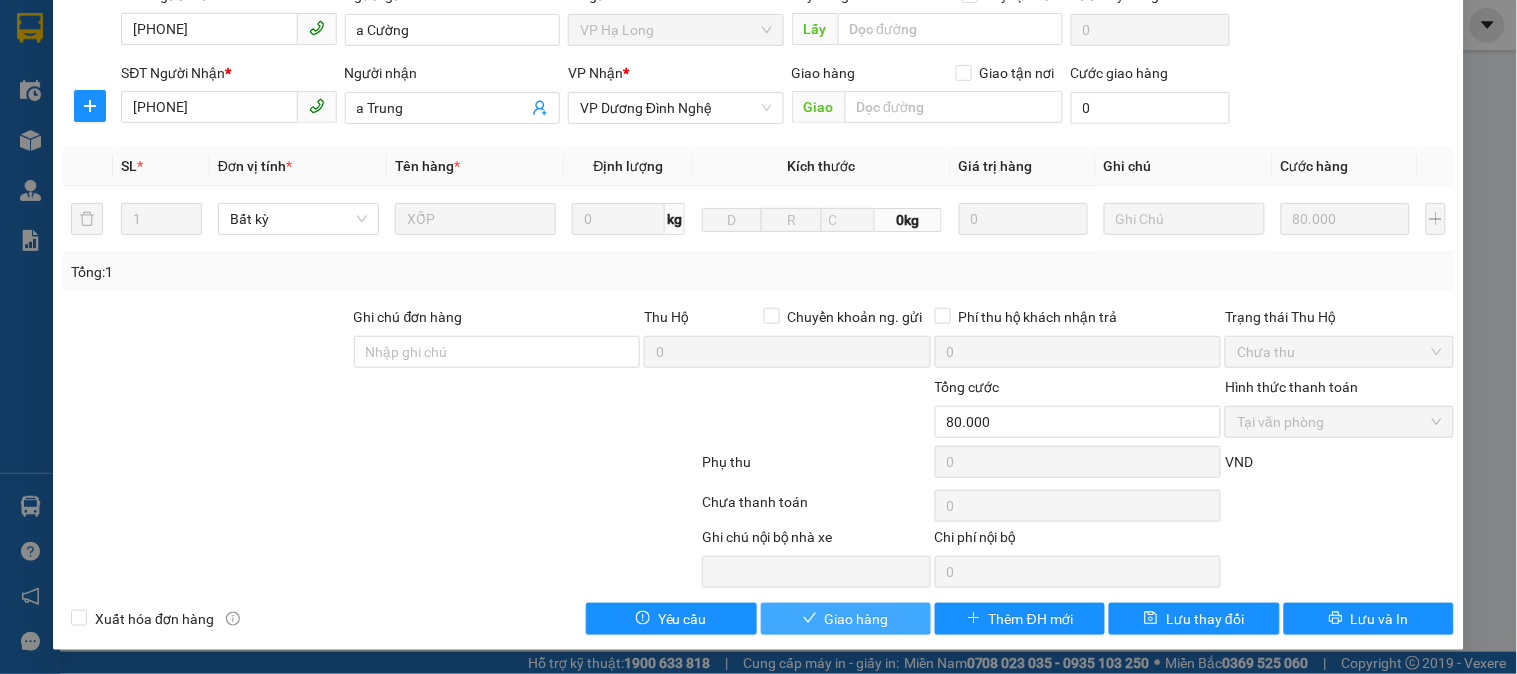click on "Giao hàng" at bounding box center (857, 619) 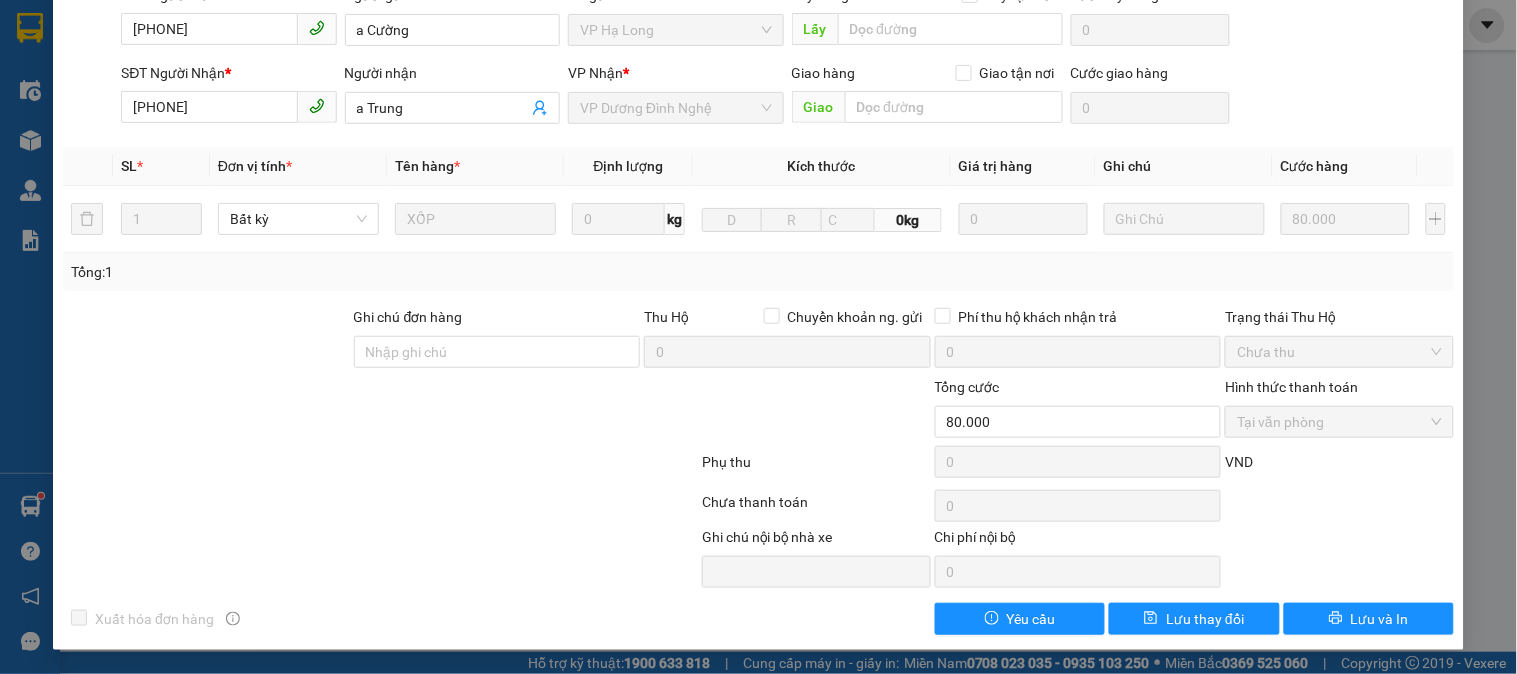 scroll, scrollTop: 0, scrollLeft: 0, axis: both 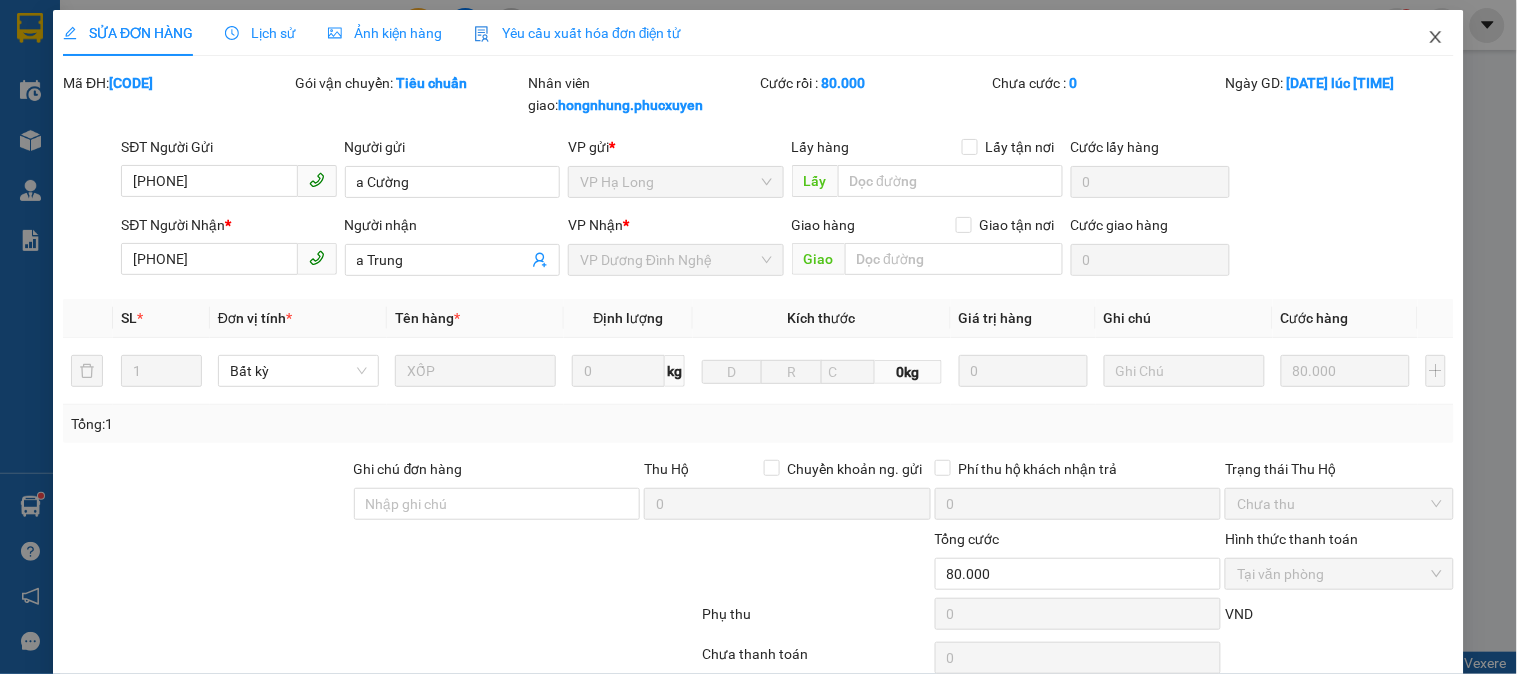 click 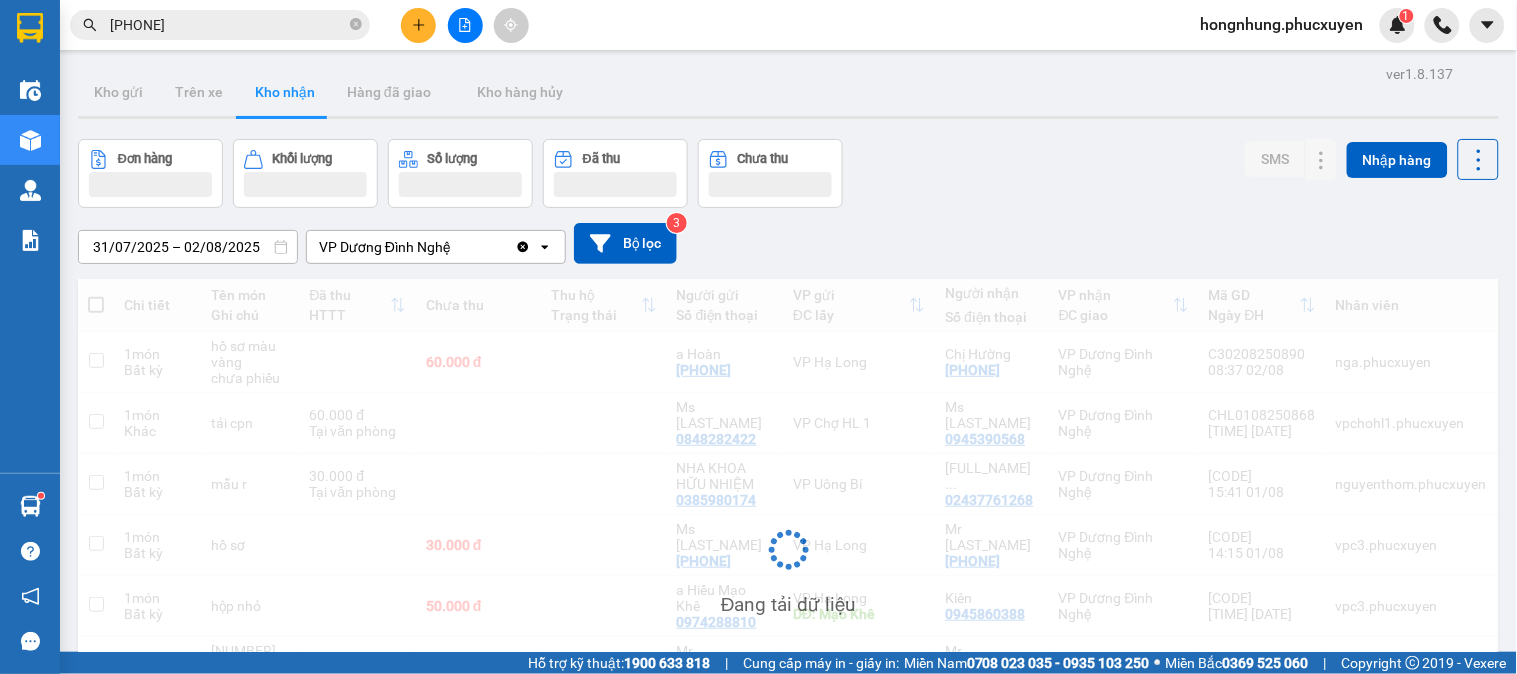 drag, startPoint x: 353, startPoint y: 27, endPoint x: 328, endPoint y: 33, distance: 25.70992 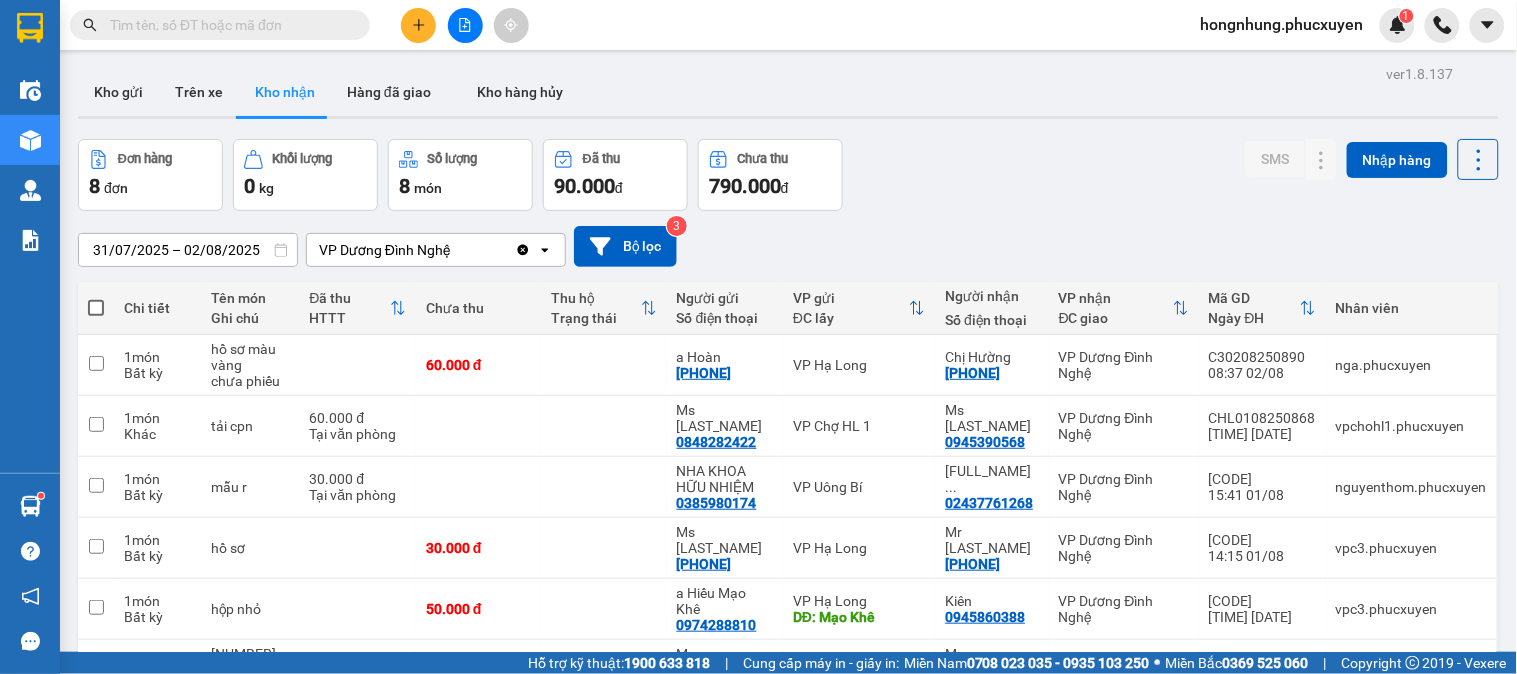 paste on "[CODE]" 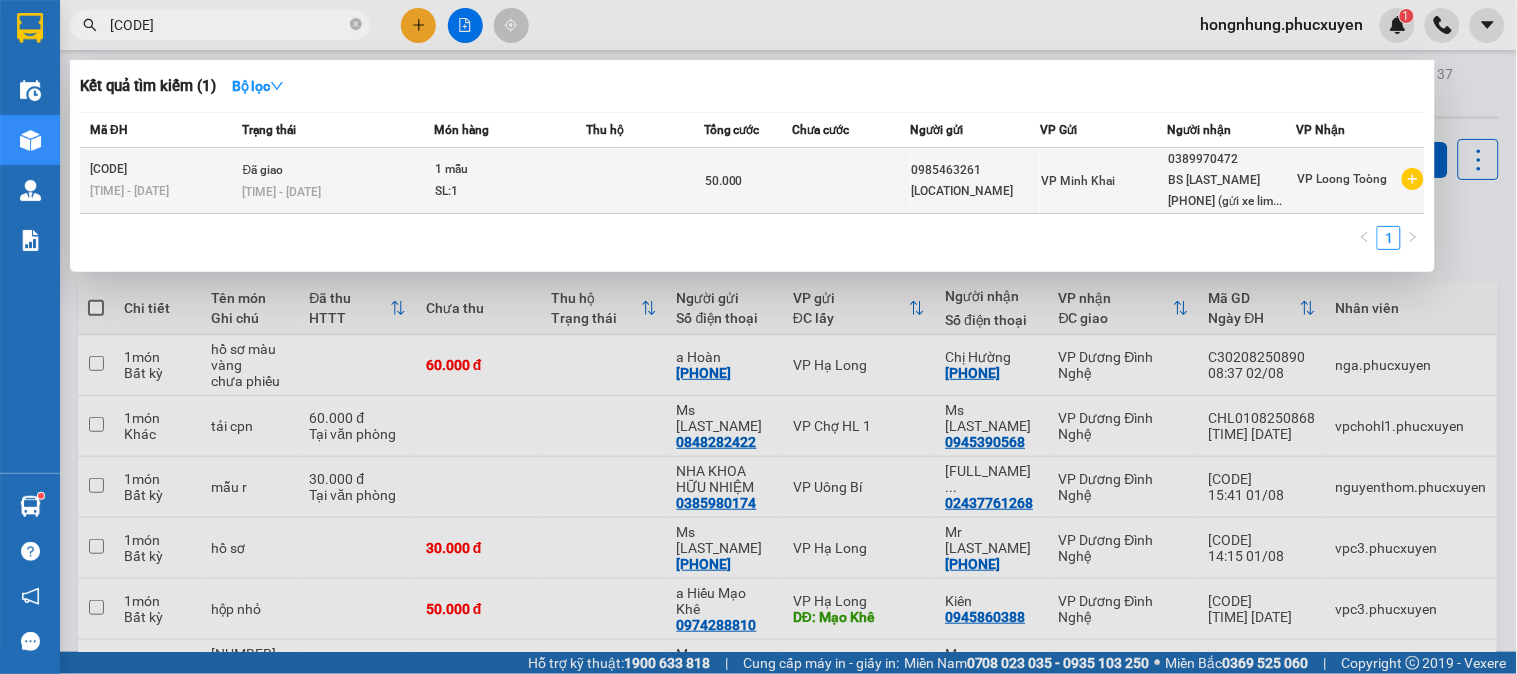 type on "[CODE]" 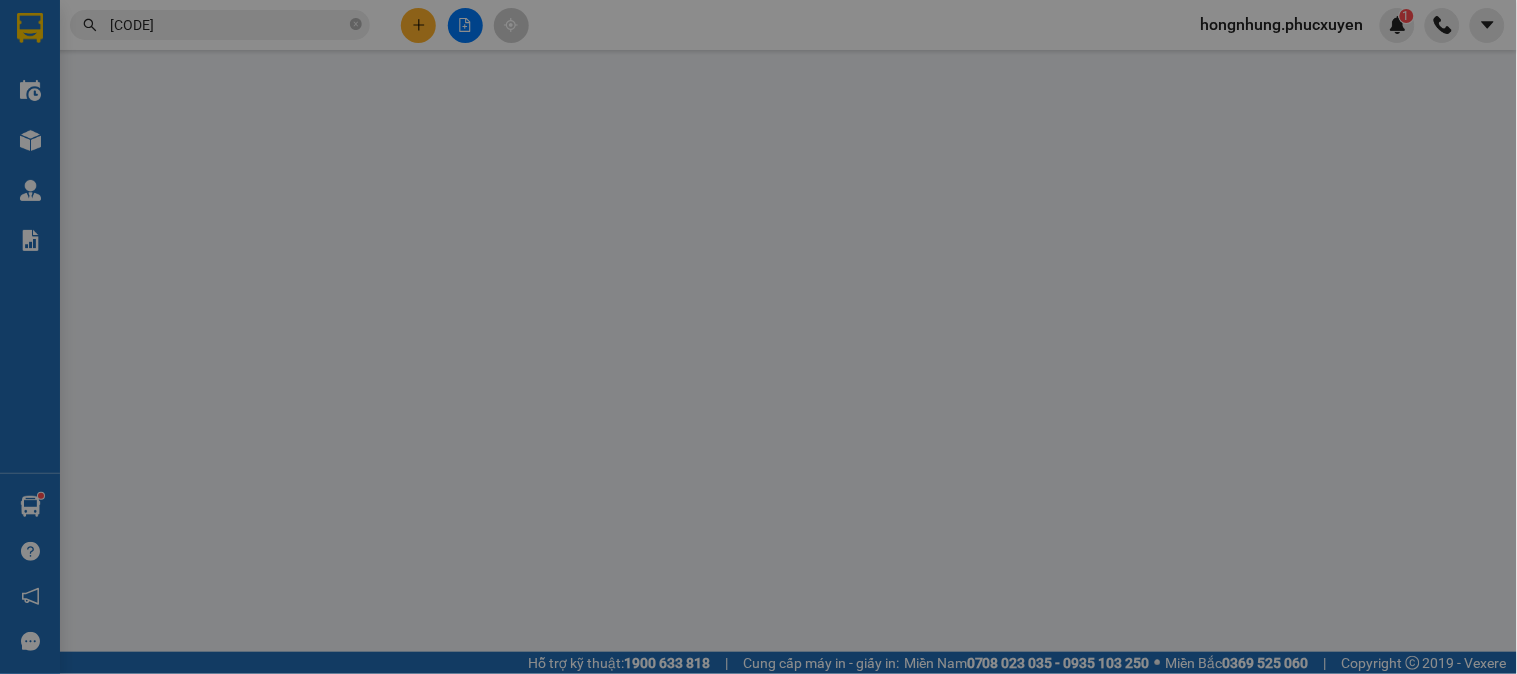 type on "0985463261" 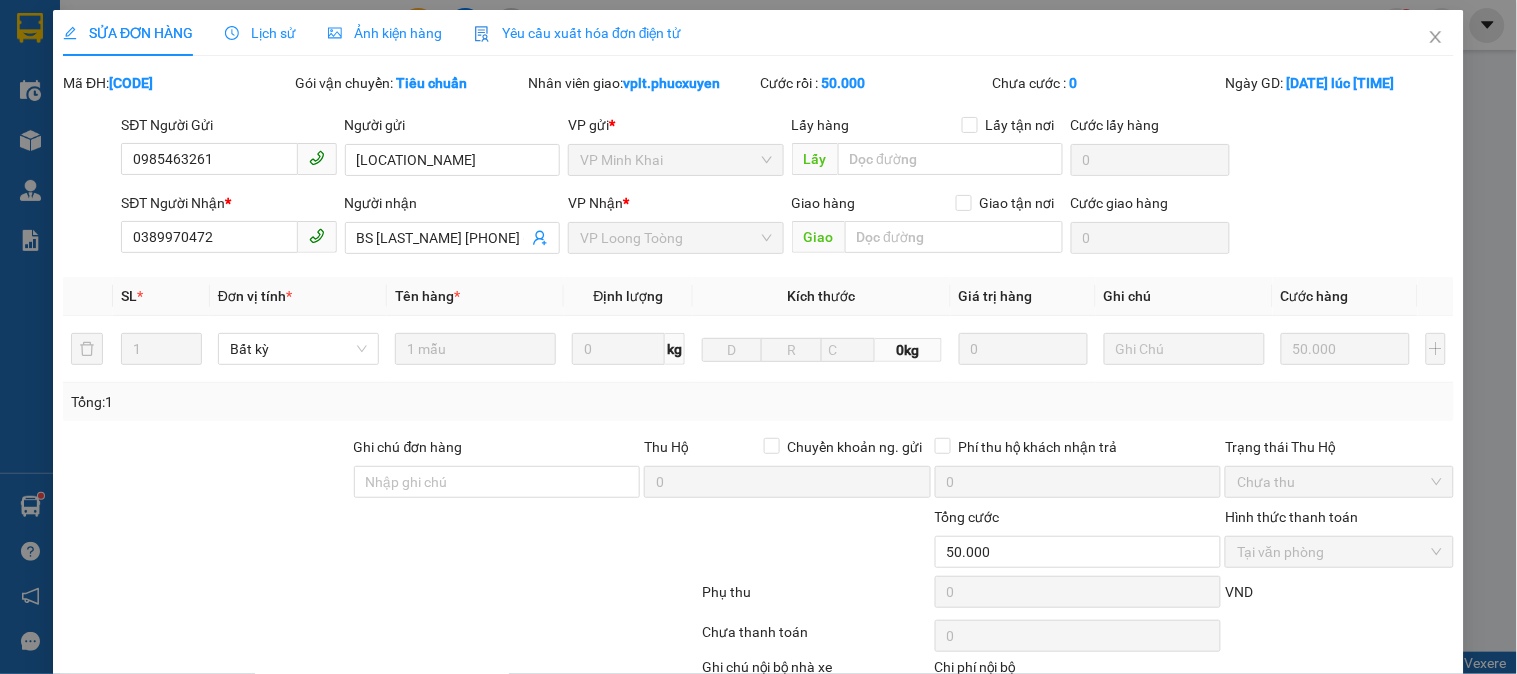 click on "Lịch sử" at bounding box center (260, 33) 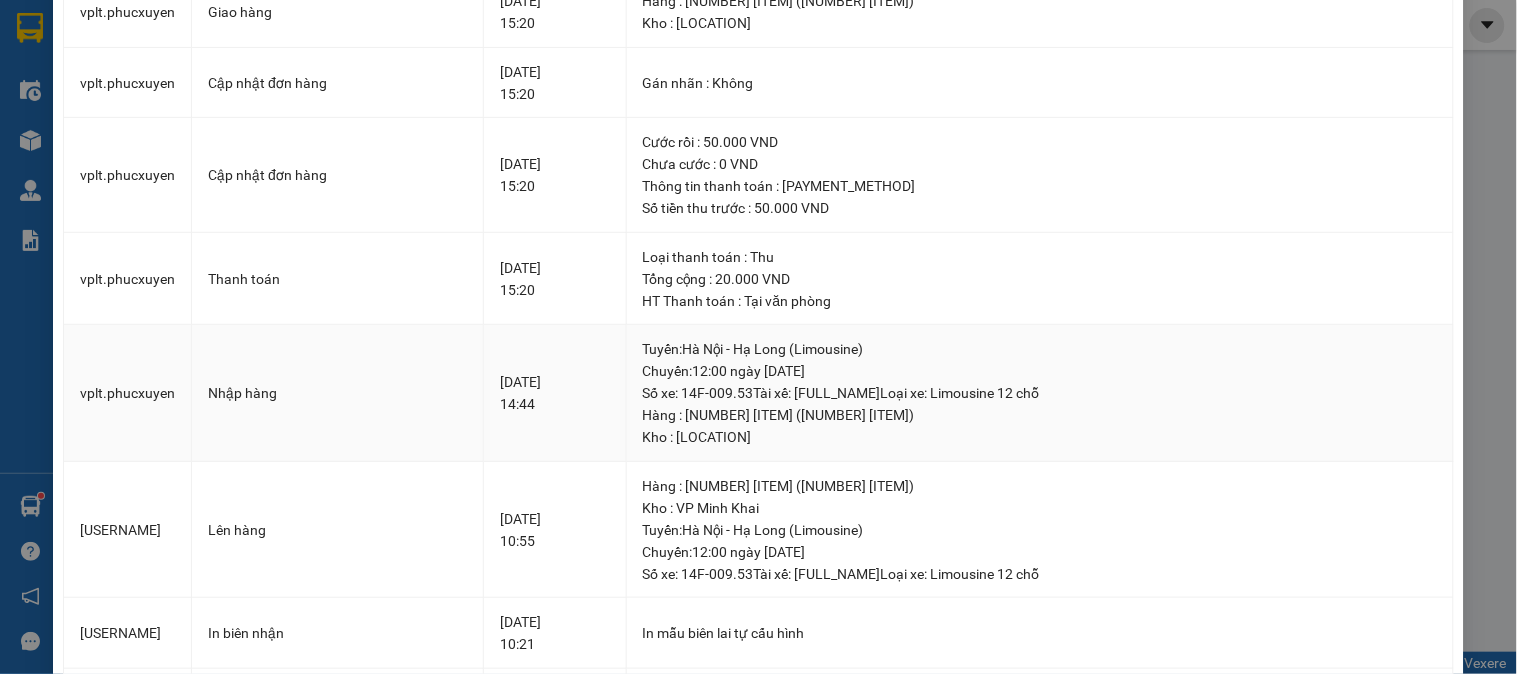 scroll, scrollTop: 0, scrollLeft: 0, axis: both 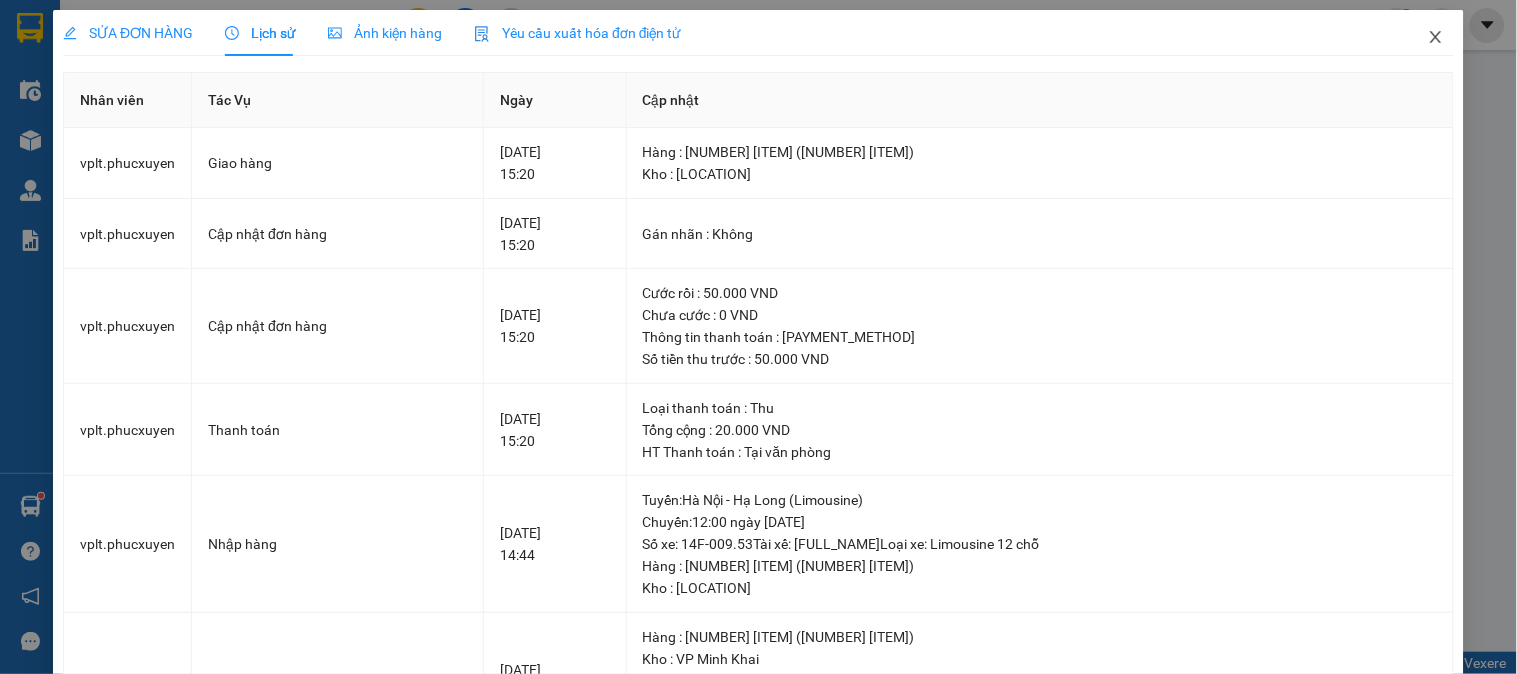 click 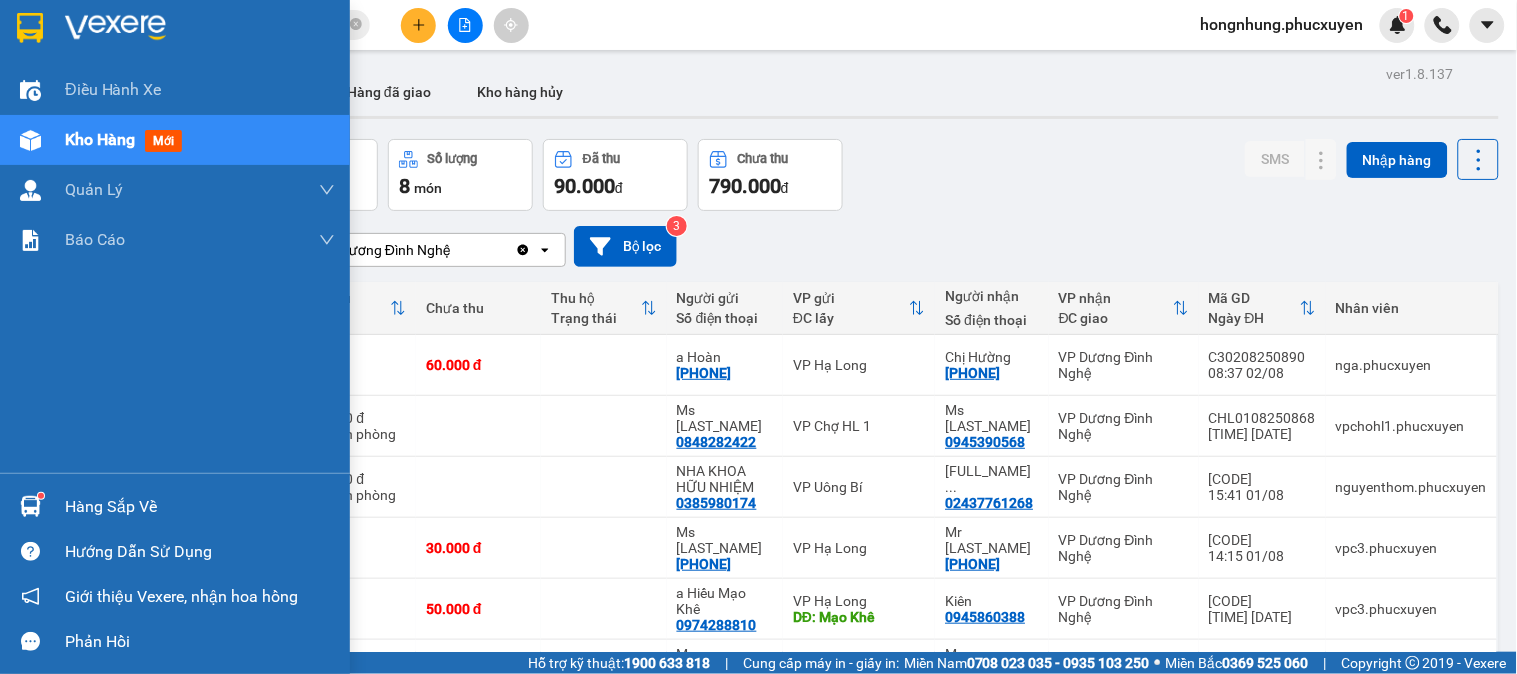click at bounding box center (30, 506) 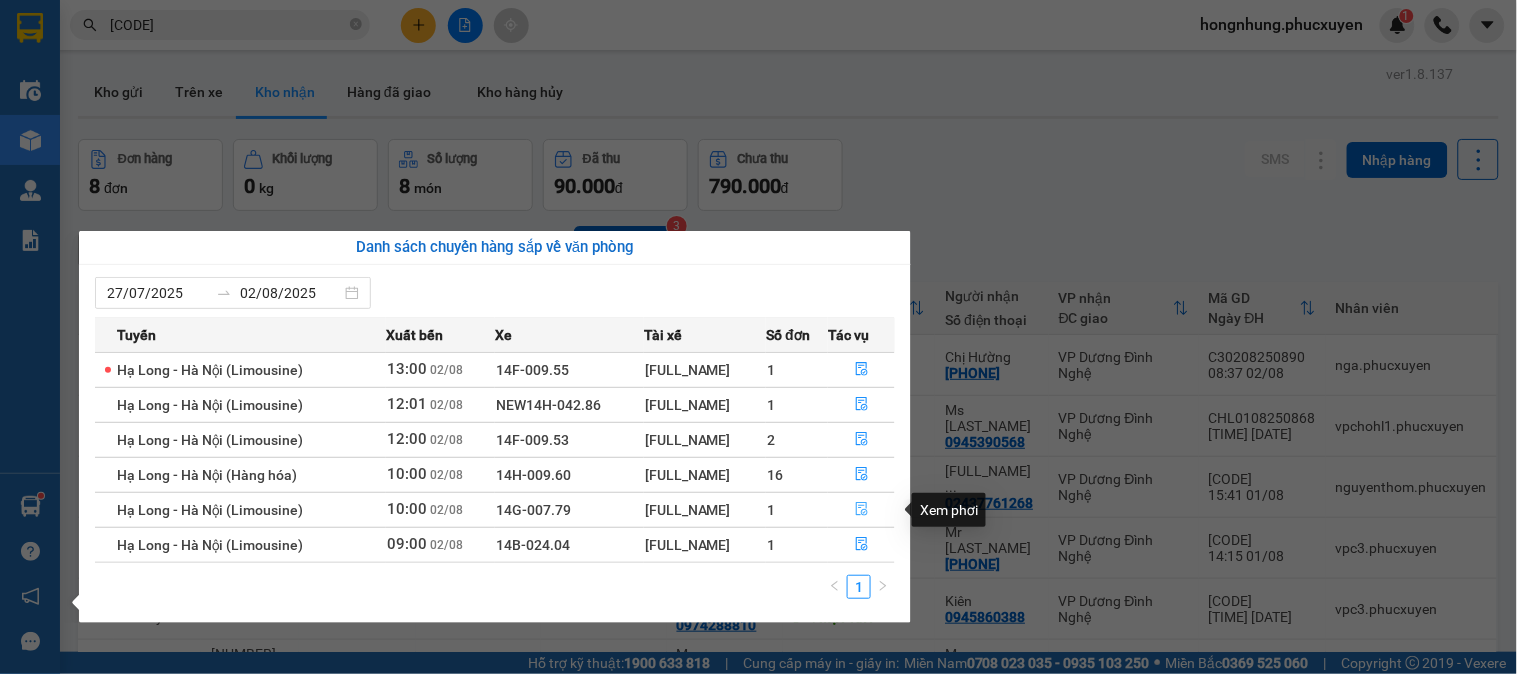click 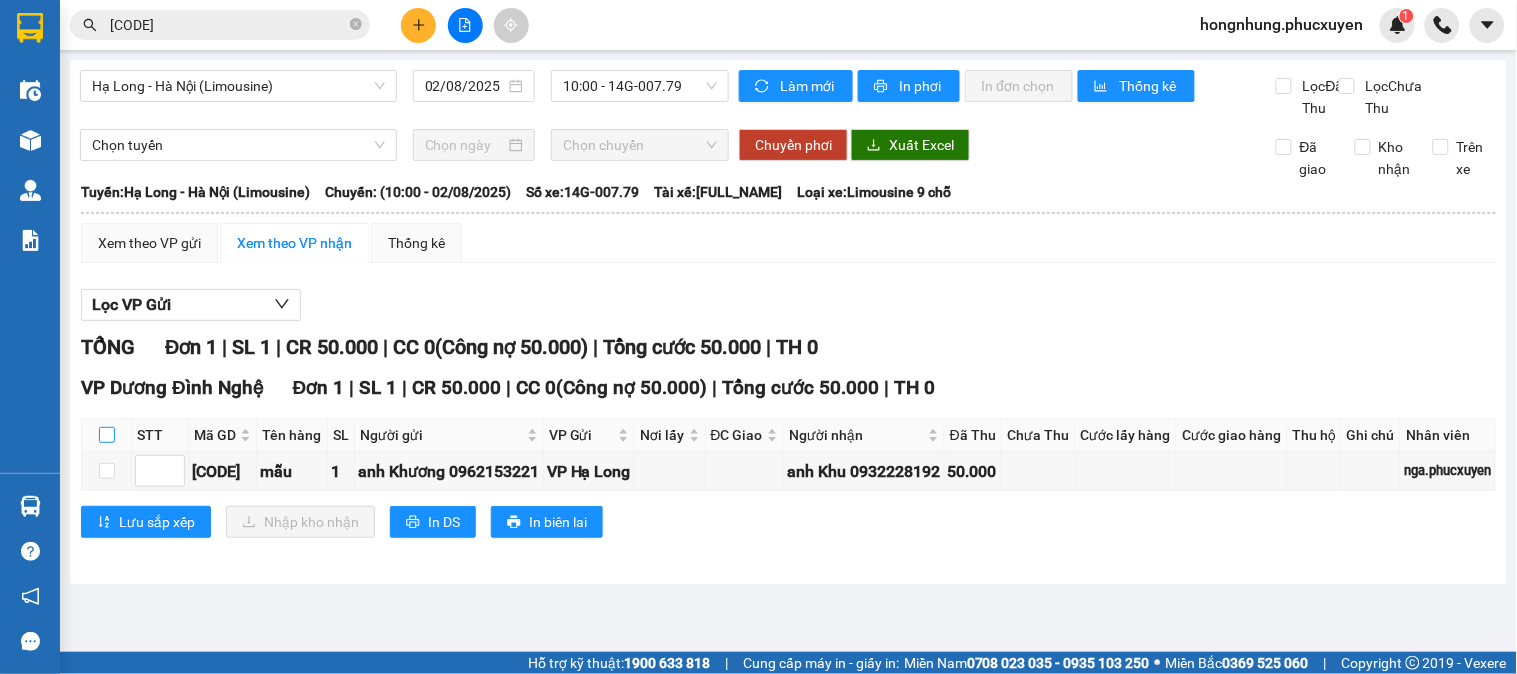 click at bounding box center (107, 435) 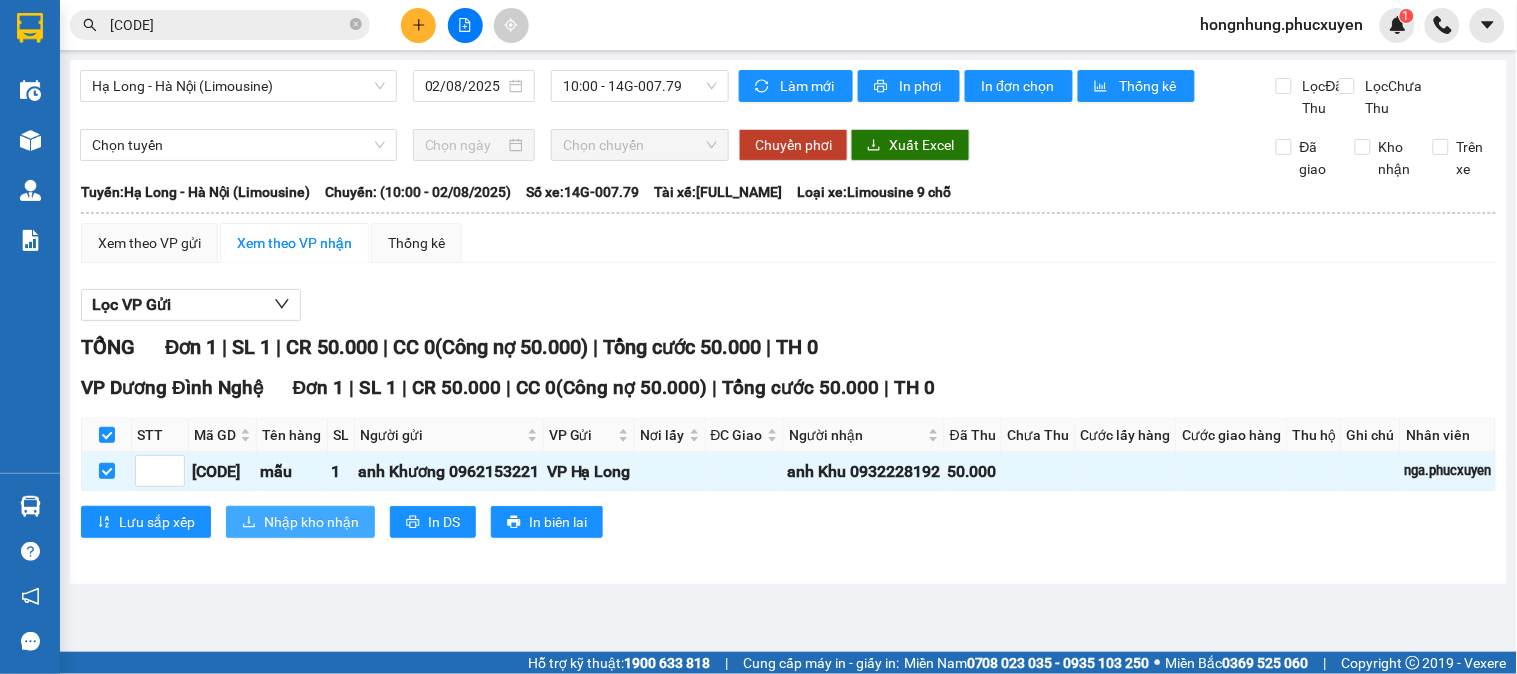 click on "Nhập kho nhận" at bounding box center (311, 522) 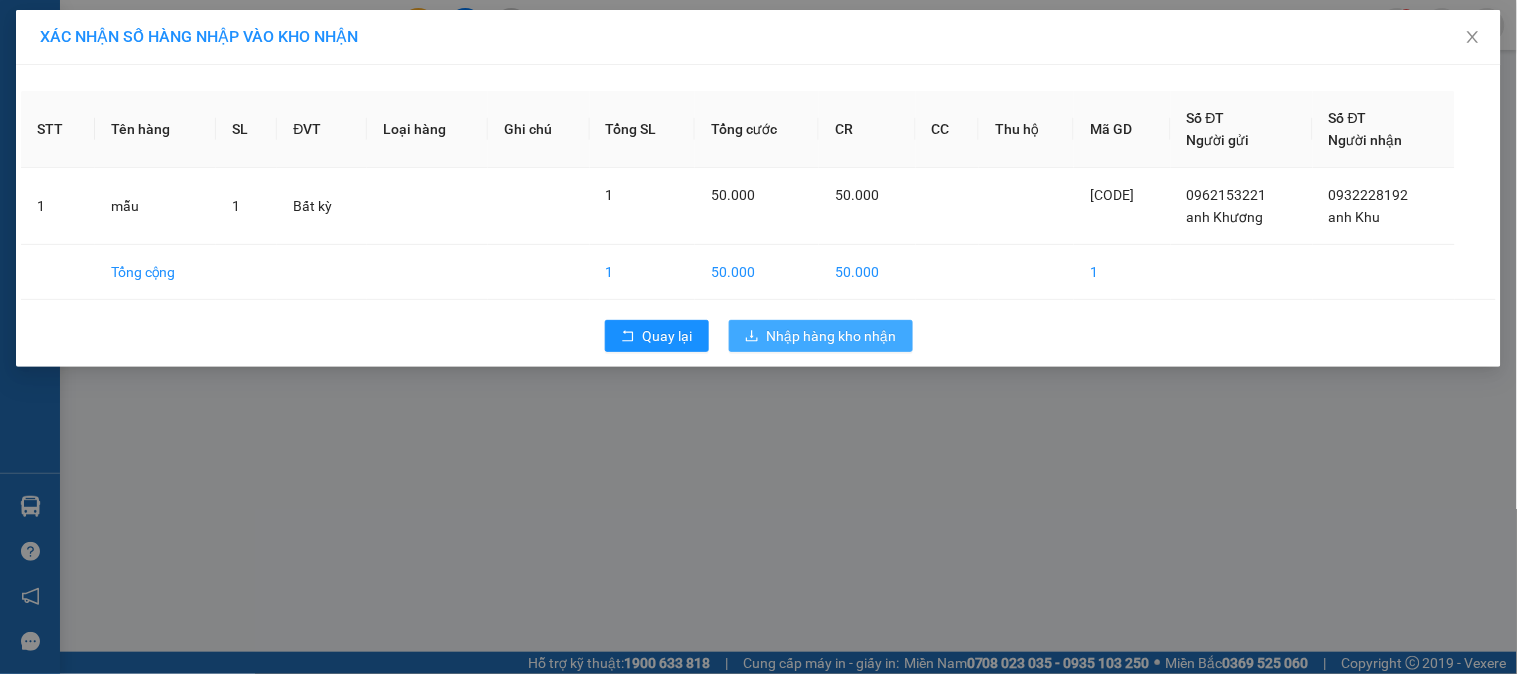 click on "Nhập hàng kho nhận" at bounding box center [832, 336] 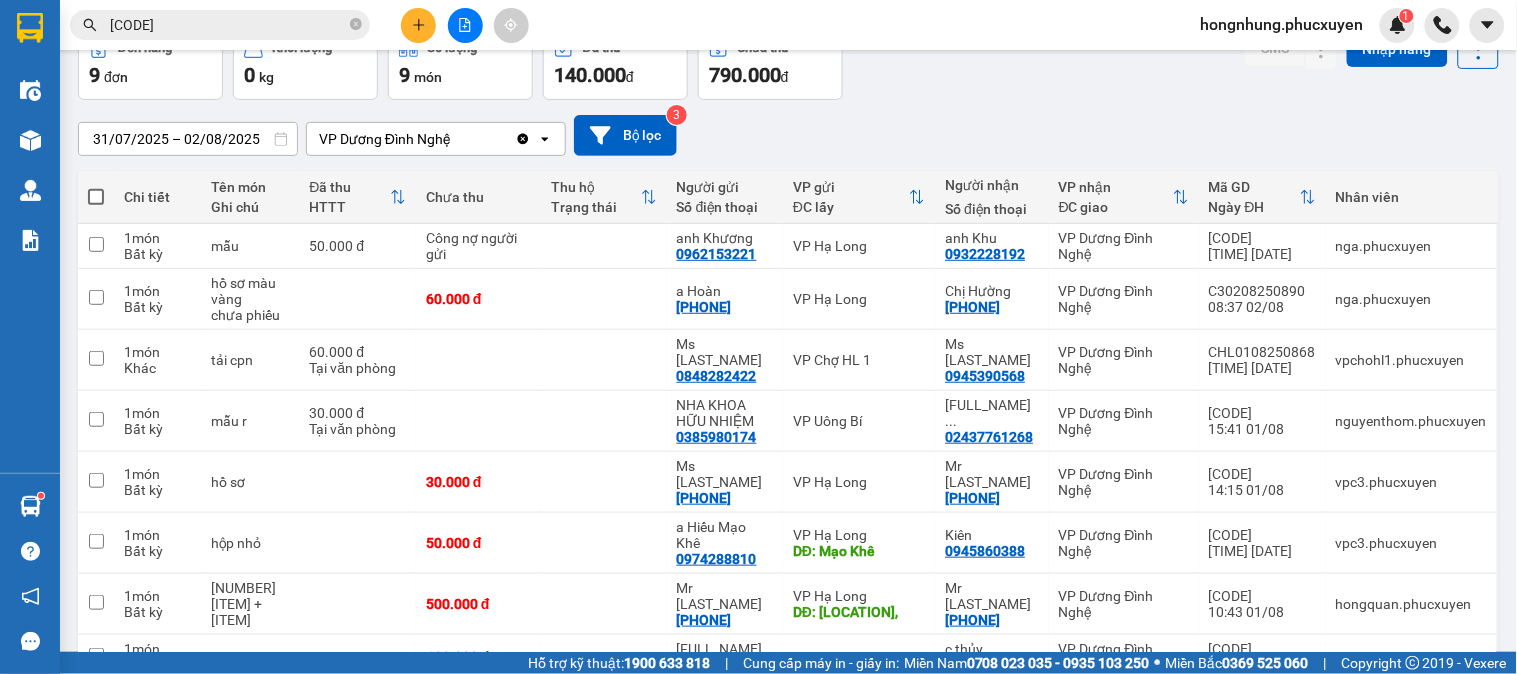 scroll, scrollTop: 0, scrollLeft: 0, axis: both 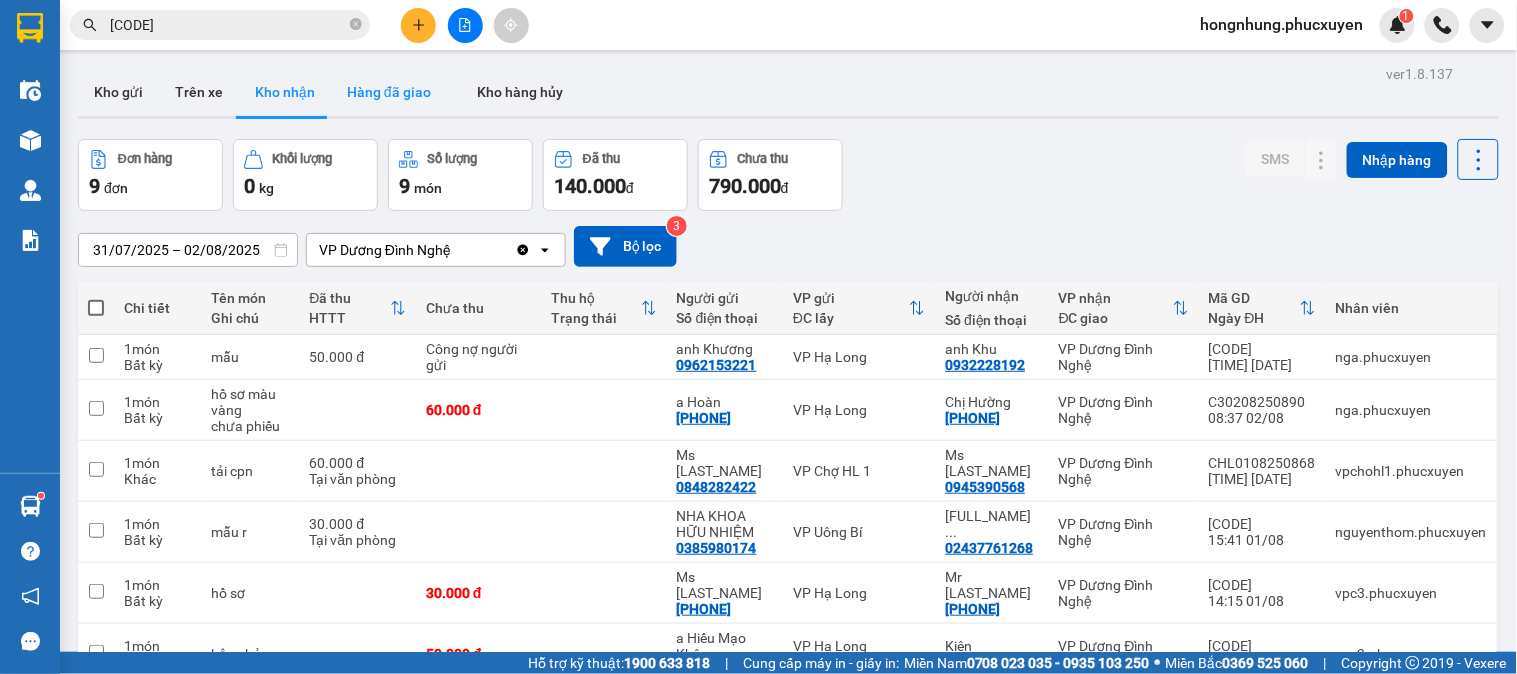 click on "Hàng đã giao" at bounding box center [389, 92] 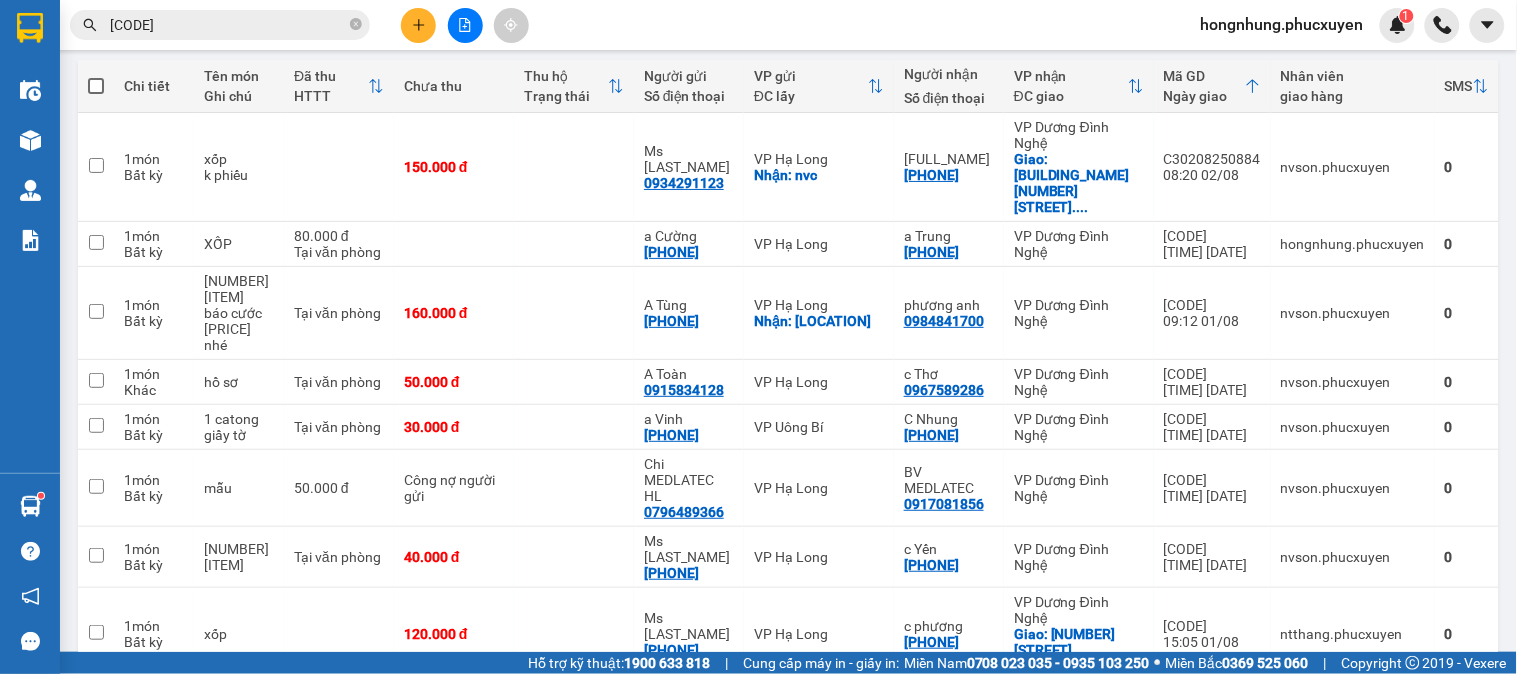 scroll, scrollTop: 111, scrollLeft: 0, axis: vertical 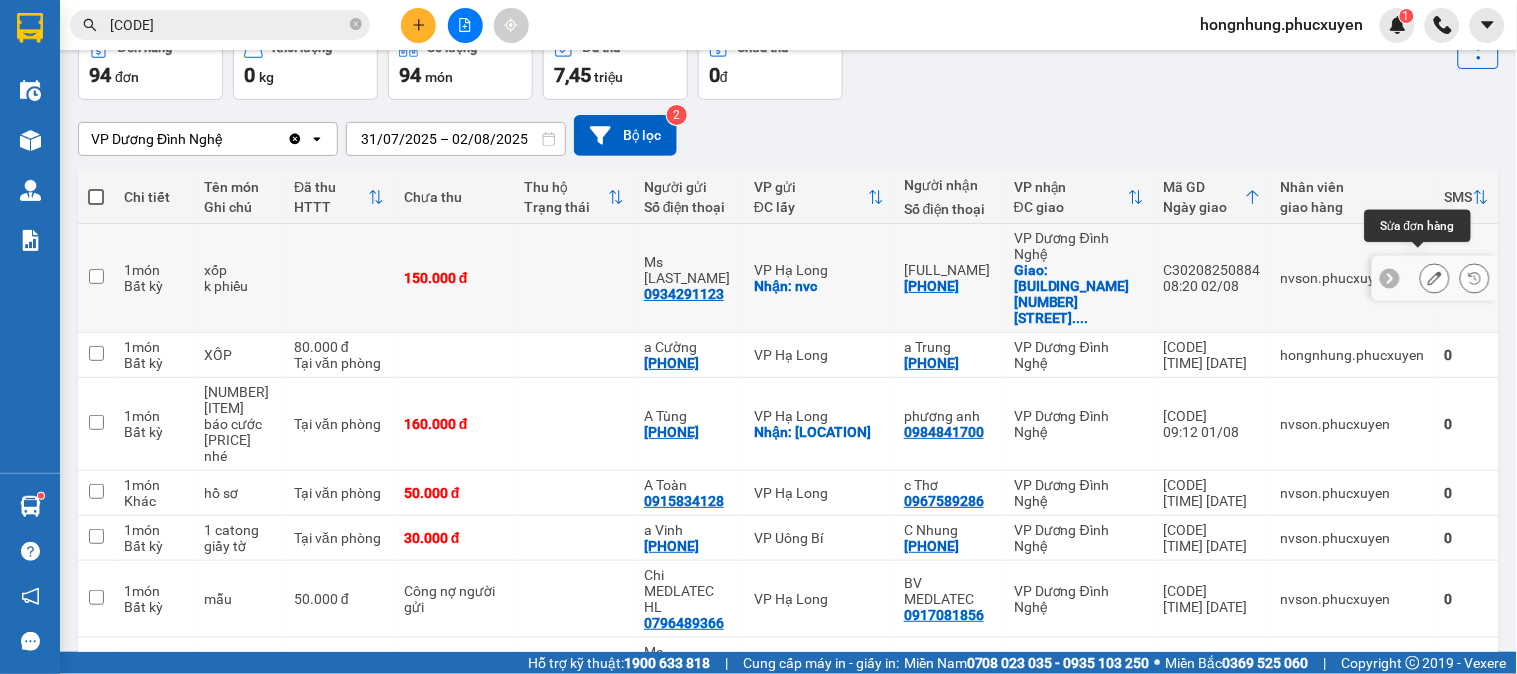 click 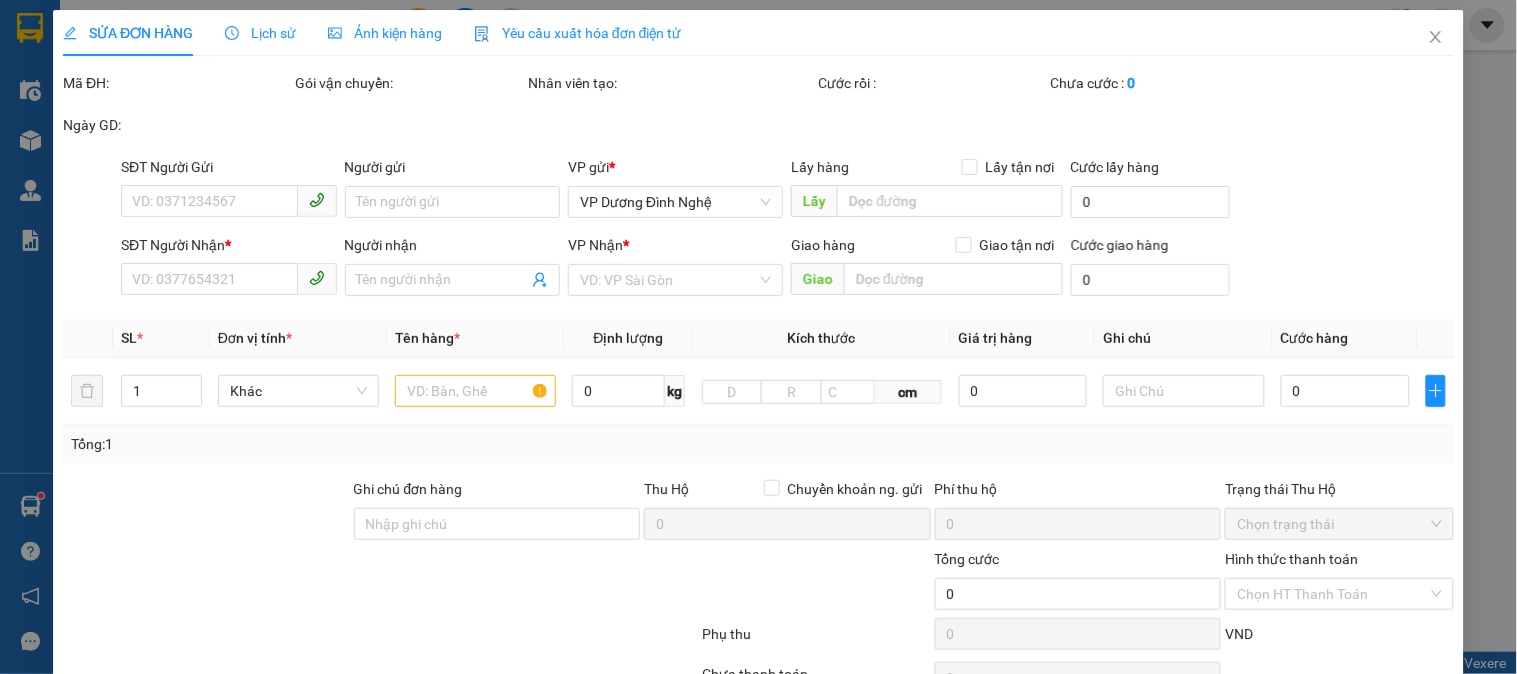 type on "0934291123" 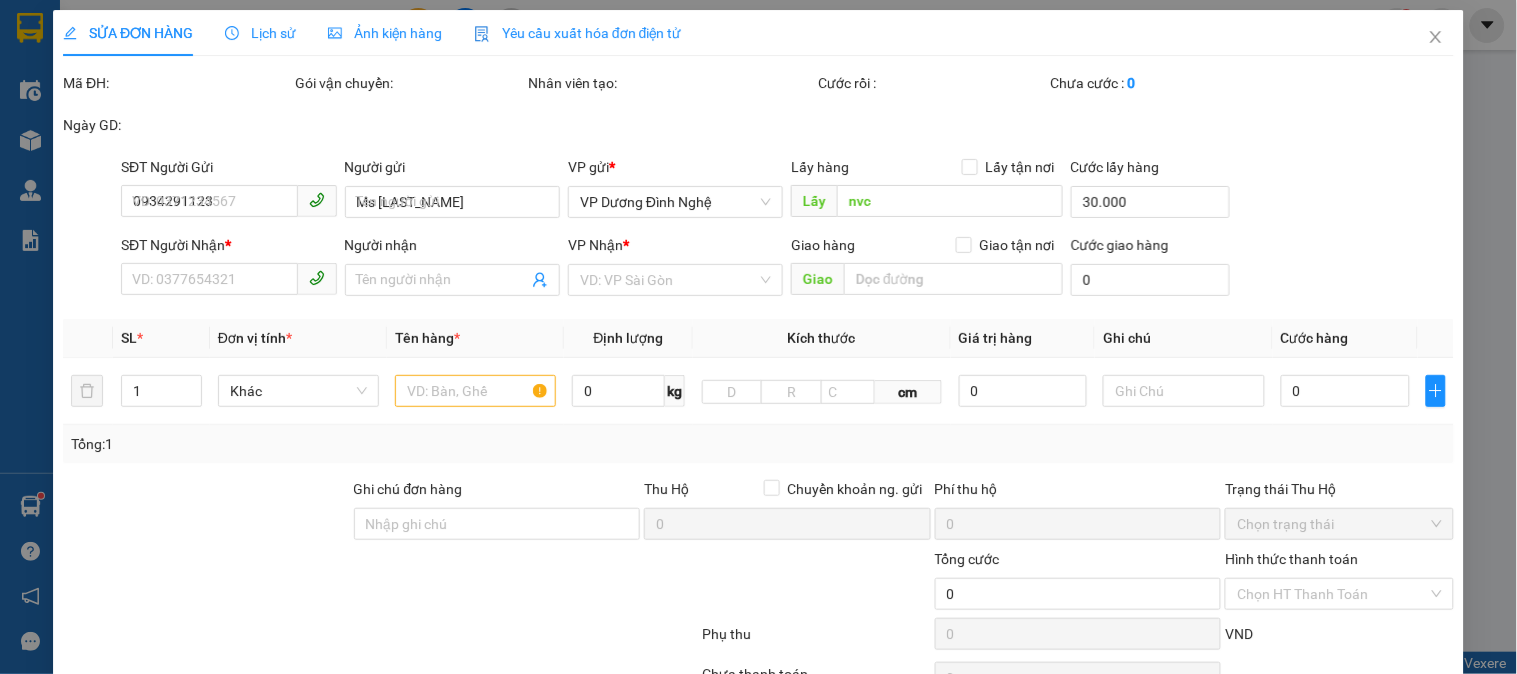 type on "[PHONE]" 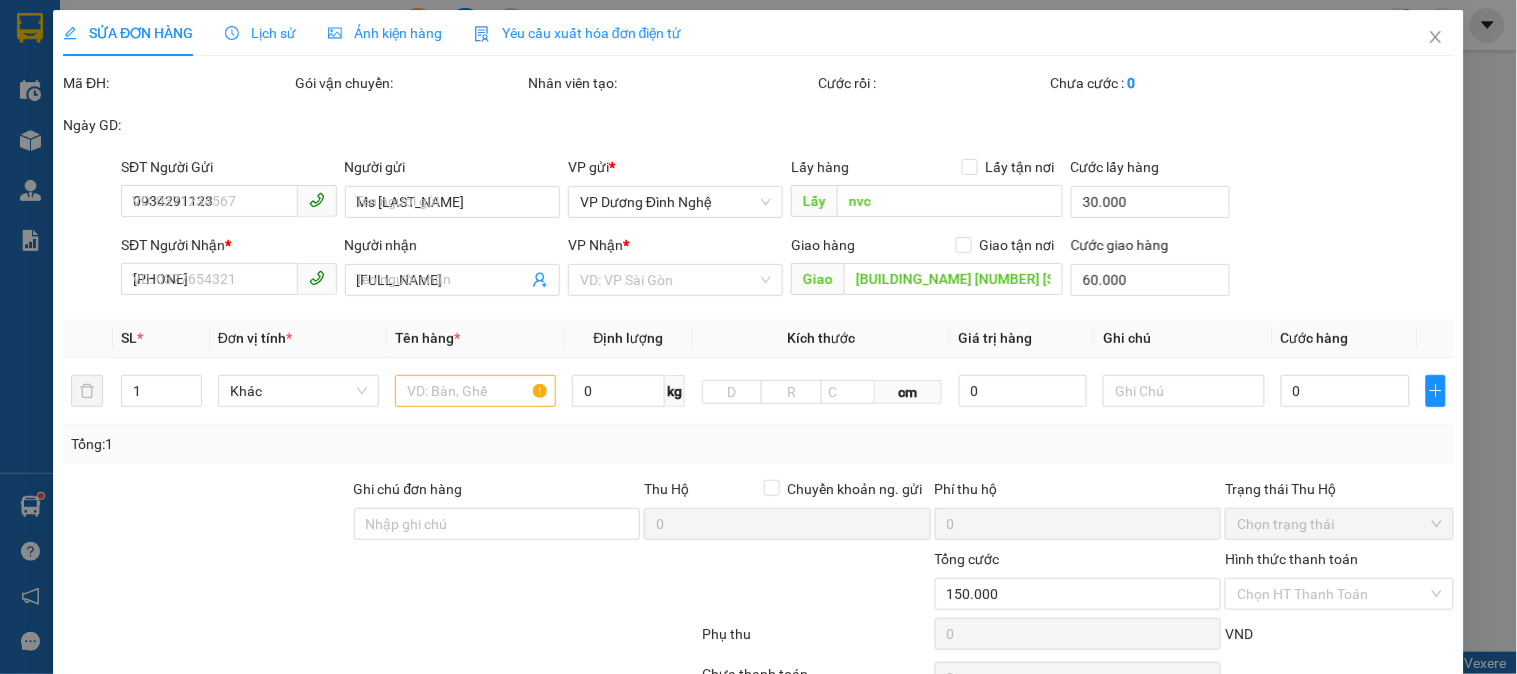 scroll, scrollTop: 0, scrollLeft: 0, axis: both 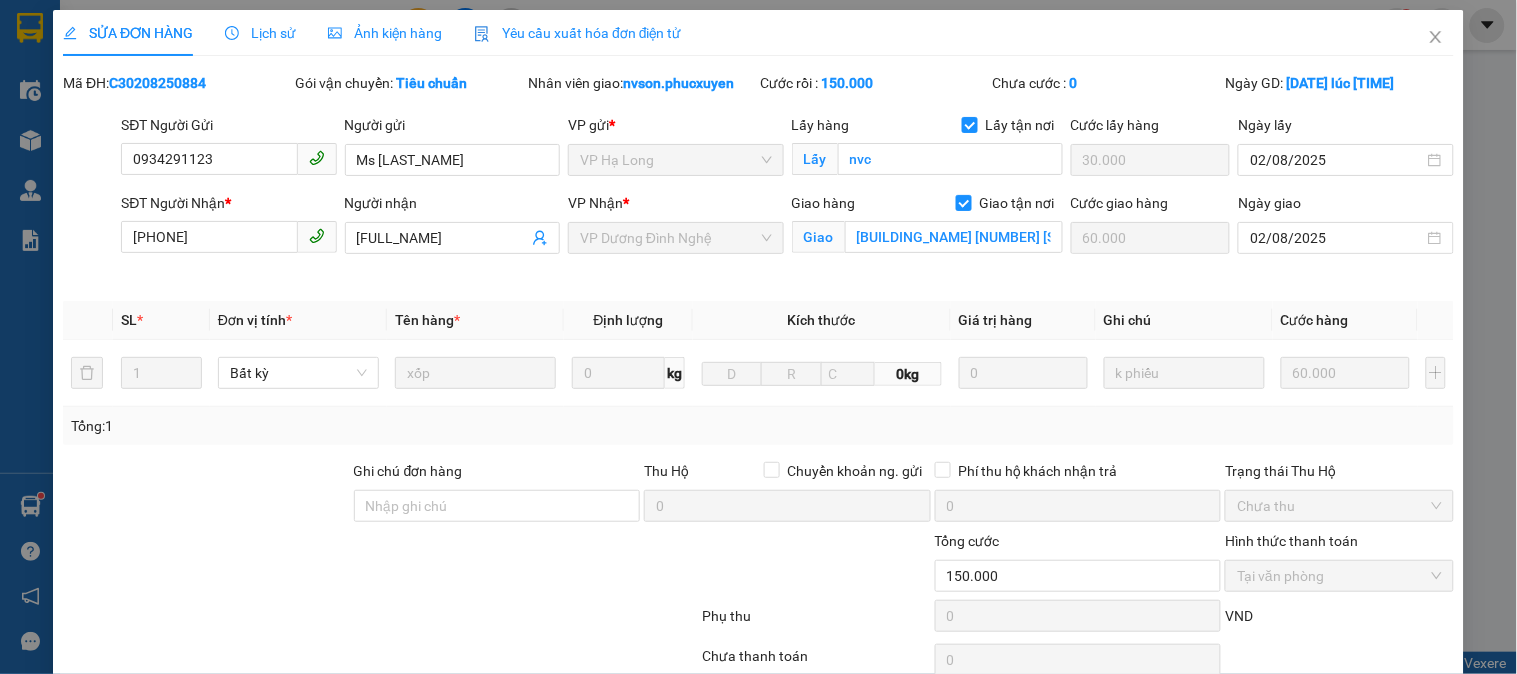click on "Lịch sử" at bounding box center (260, 33) 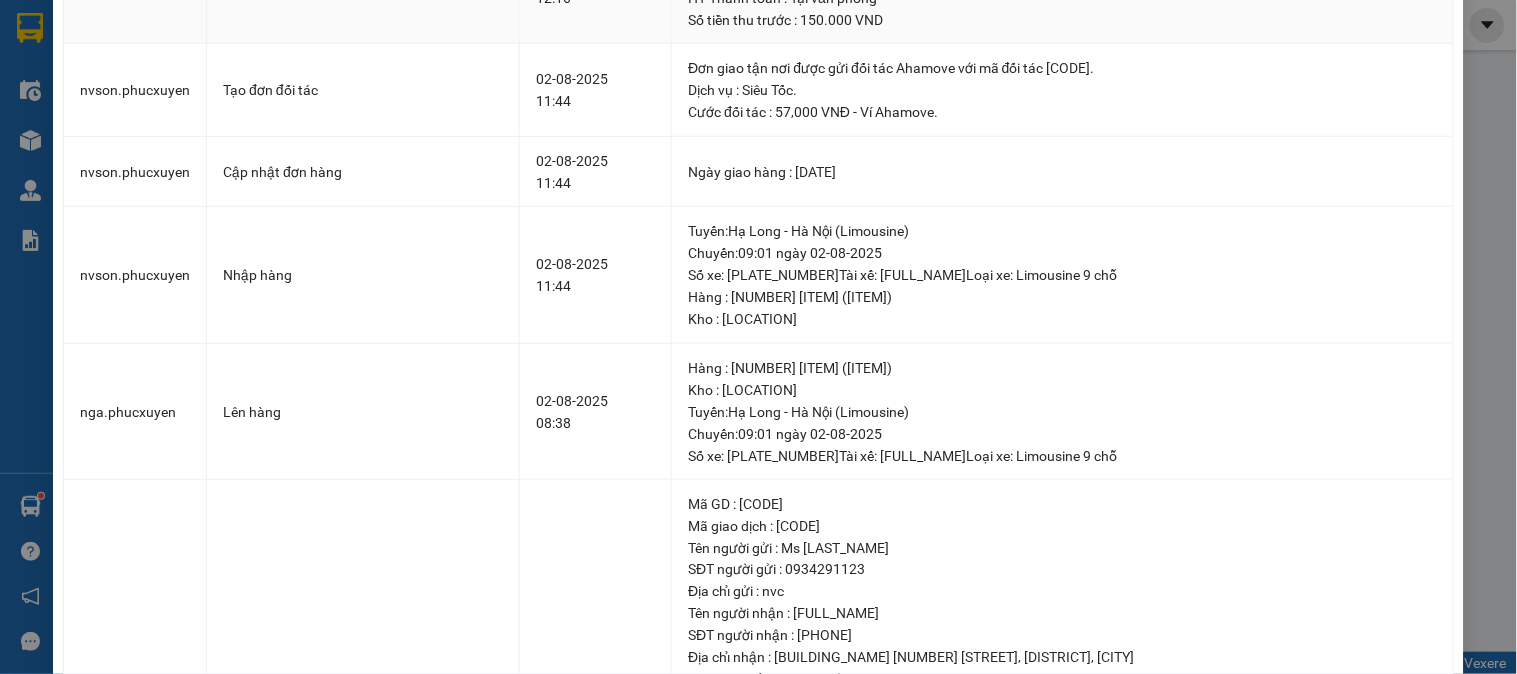 scroll, scrollTop: 0, scrollLeft: 0, axis: both 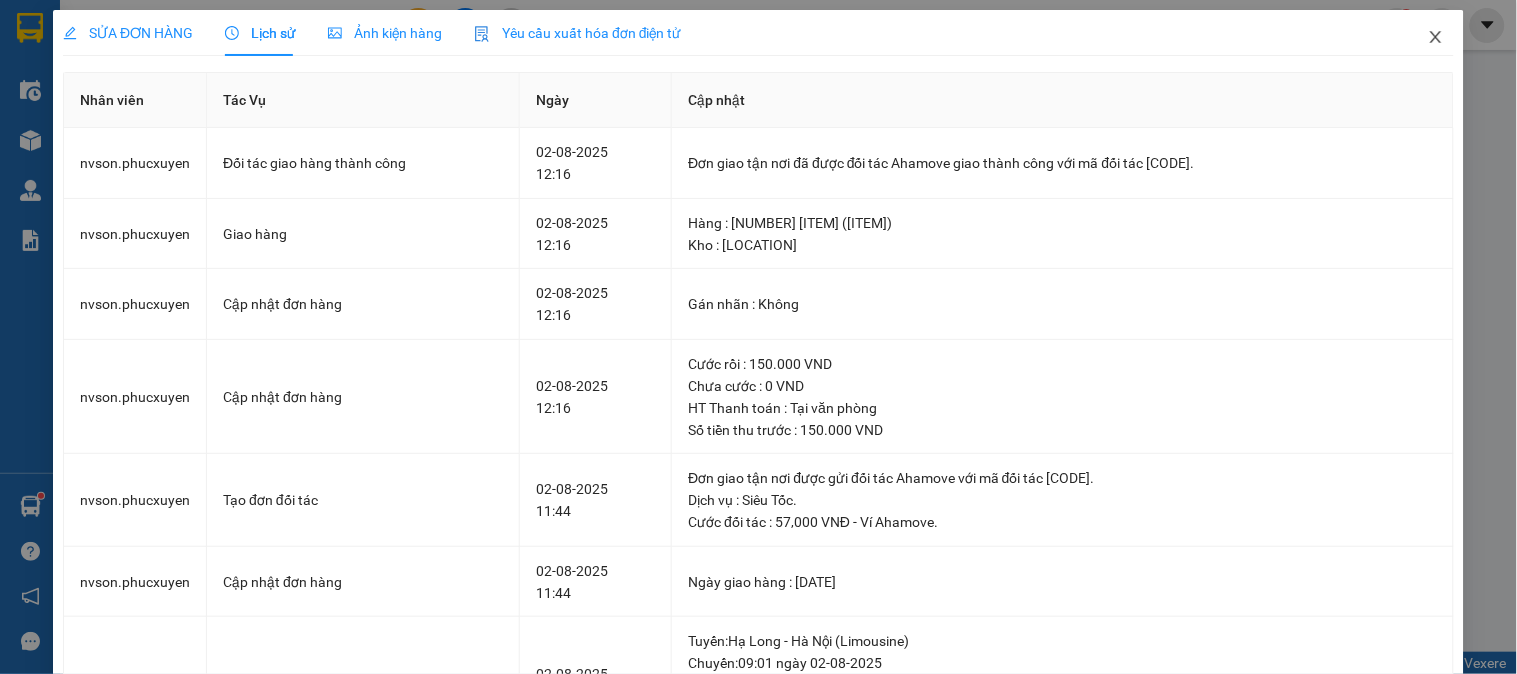 click 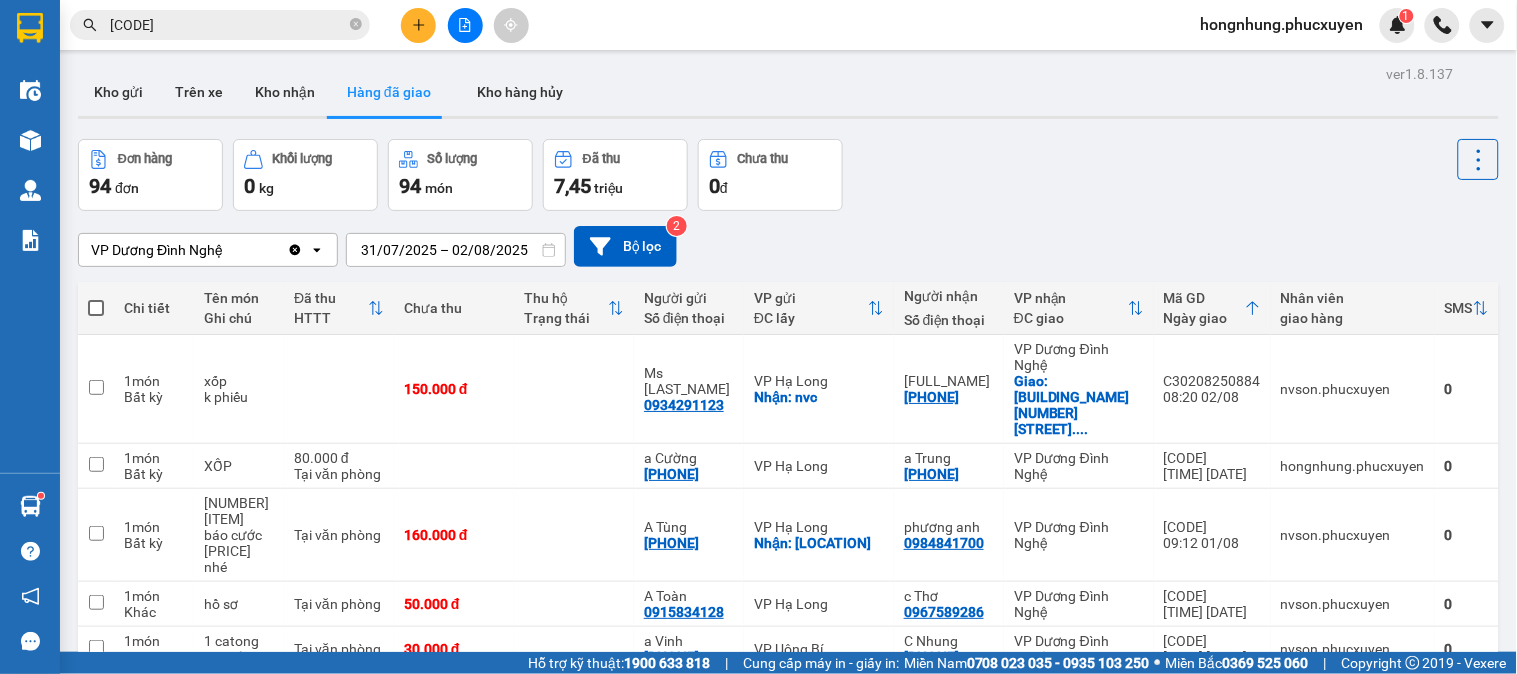 click on "Đơn hàng [NUMBER] đơn Khối lượng [NUMBER] kg Số lượng [NUMBER] món Đã thu [PRICE]   triệu Chưa thu [NUMBER]  đ" at bounding box center [788, 175] 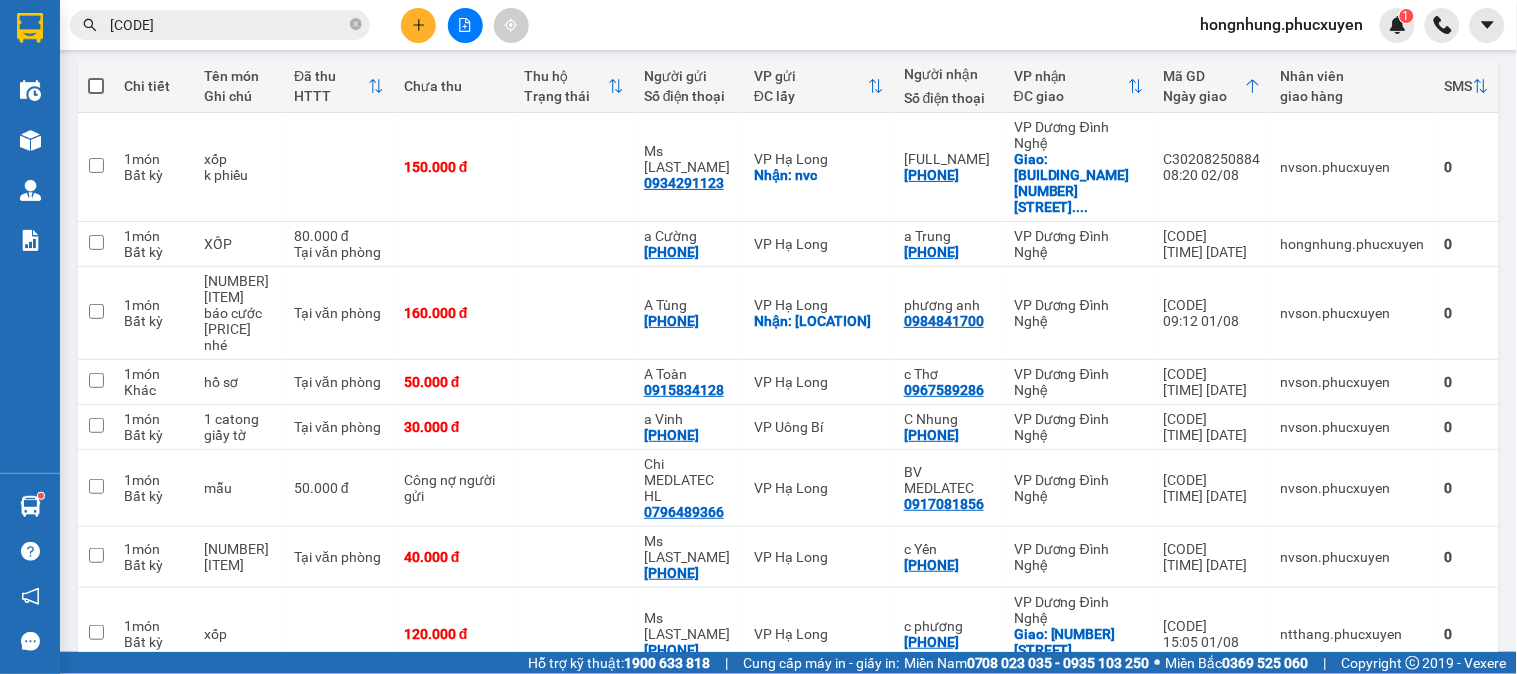 scroll, scrollTop: 0, scrollLeft: 0, axis: both 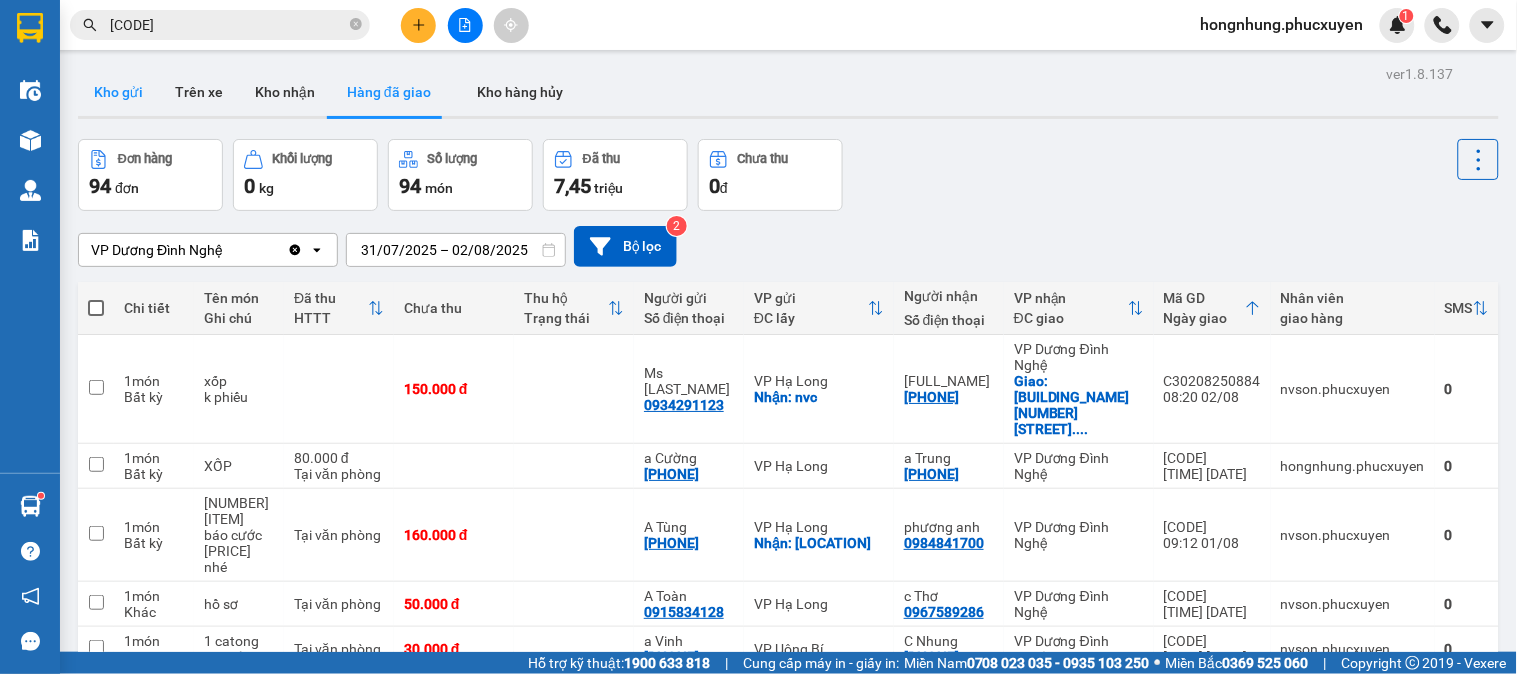 click on "Kho gửi" at bounding box center [118, 92] 